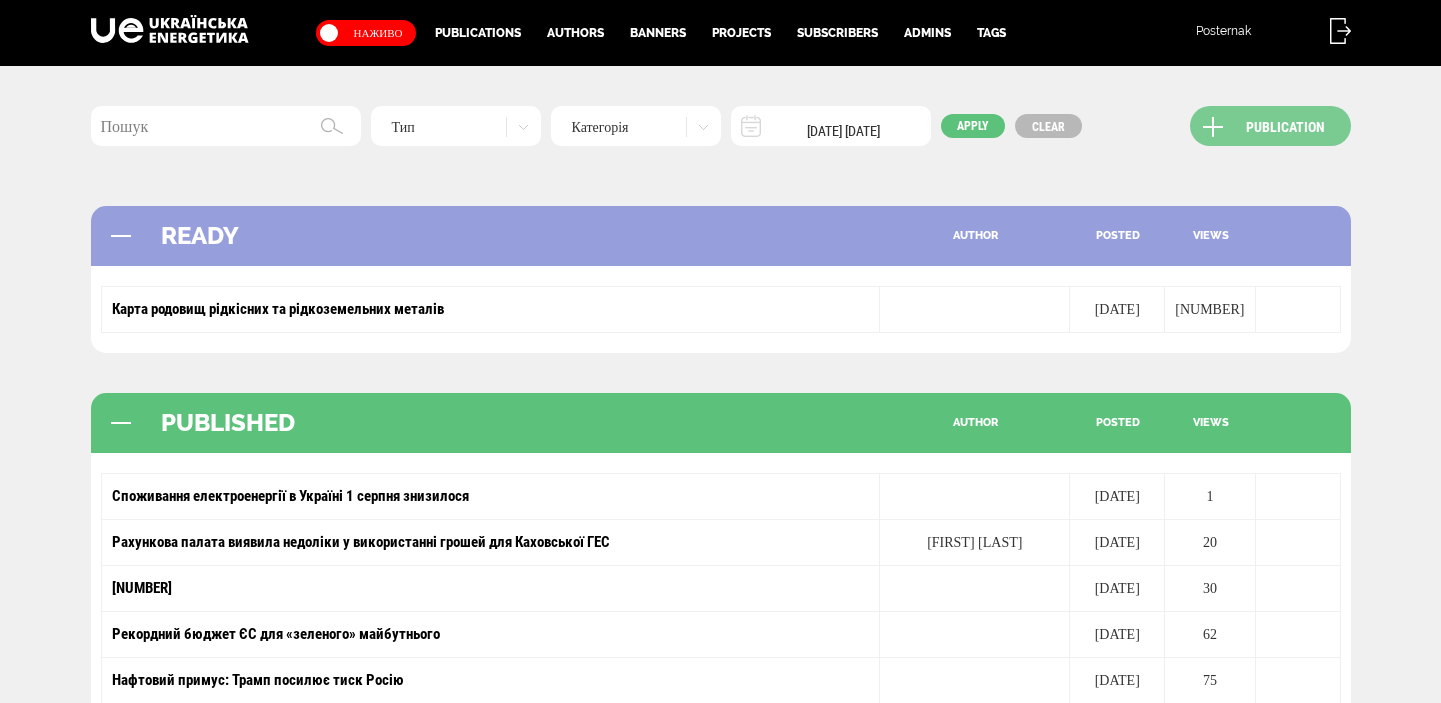 scroll, scrollTop: 0, scrollLeft: 0, axis: both 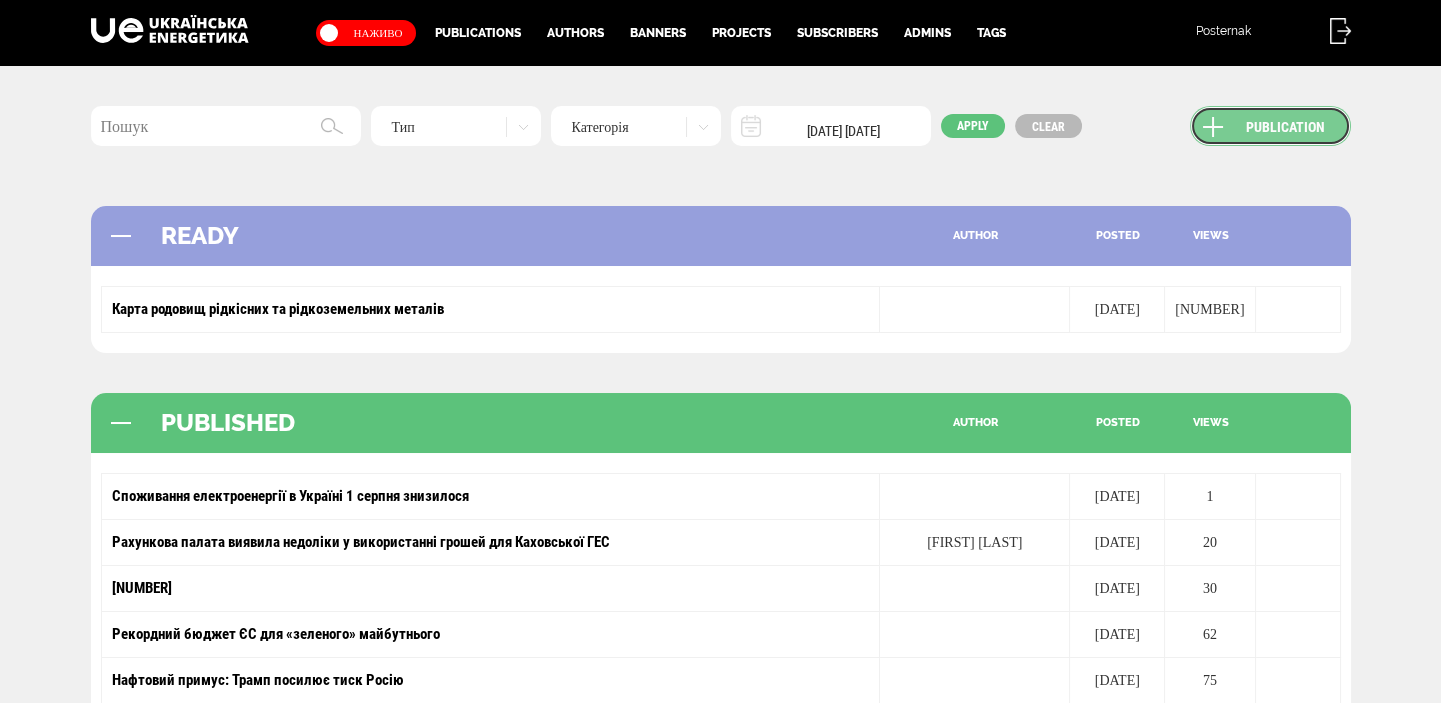 click on "Publication" at bounding box center [1270, 126] 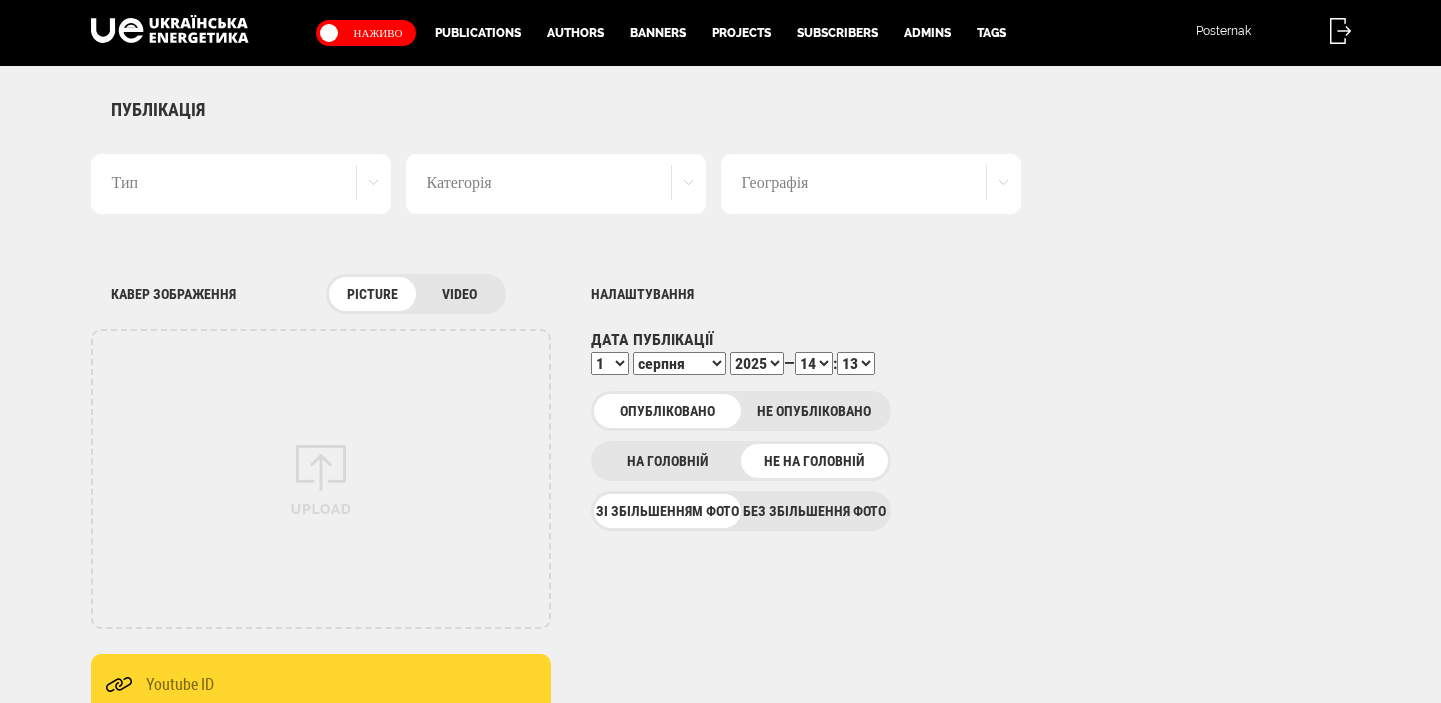 scroll, scrollTop: 0, scrollLeft: 0, axis: both 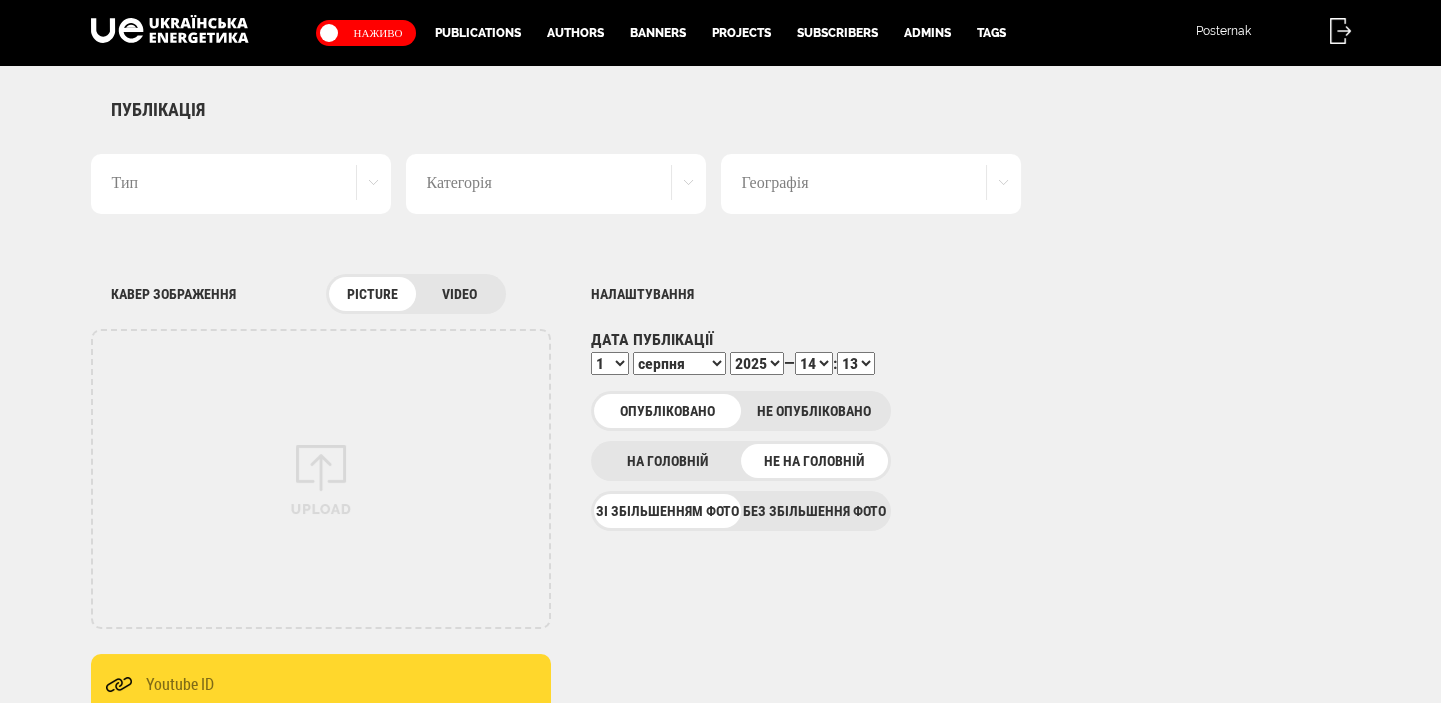 click on "Тип" at bounding box center (241, 184) 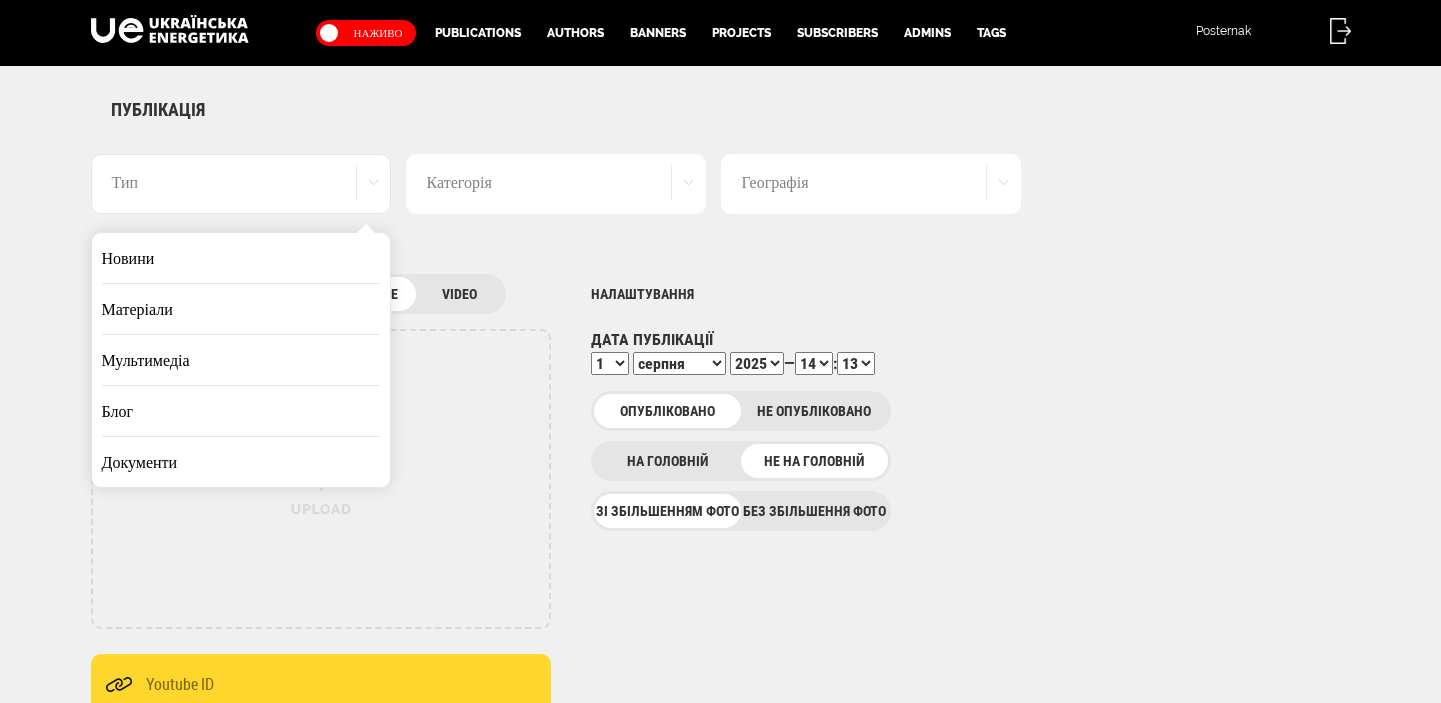 scroll, scrollTop: 0, scrollLeft: 0, axis: both 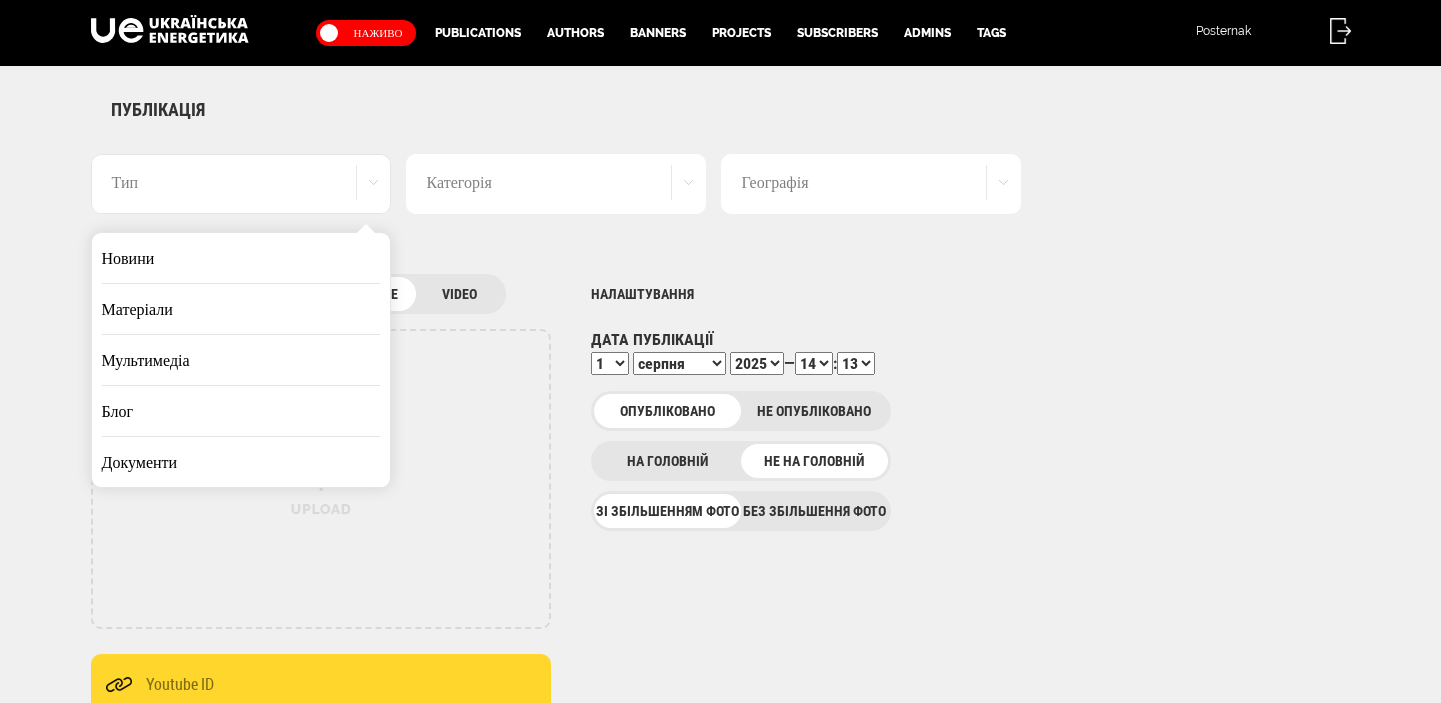 click on "Матеріали" at bounding box center (241, 309) 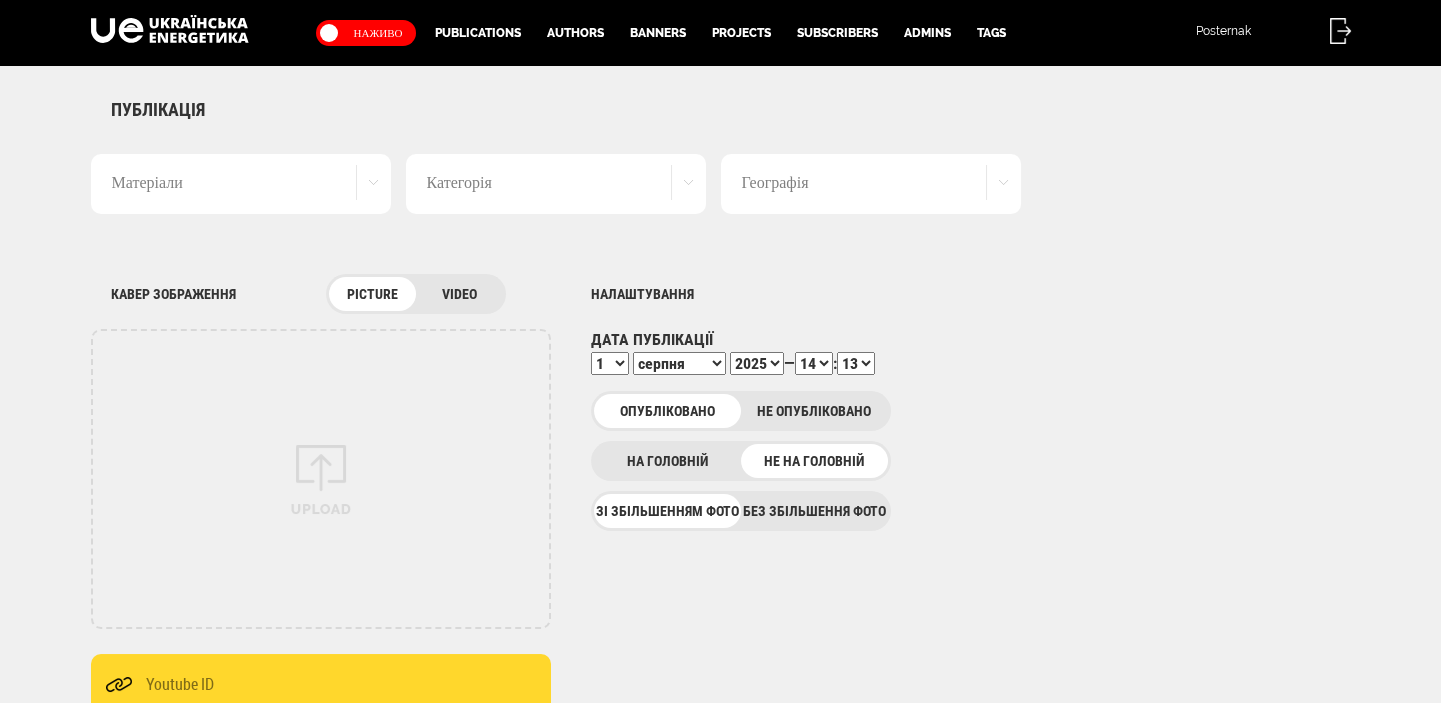click on "Категорія" at bounding box center [556, 184] 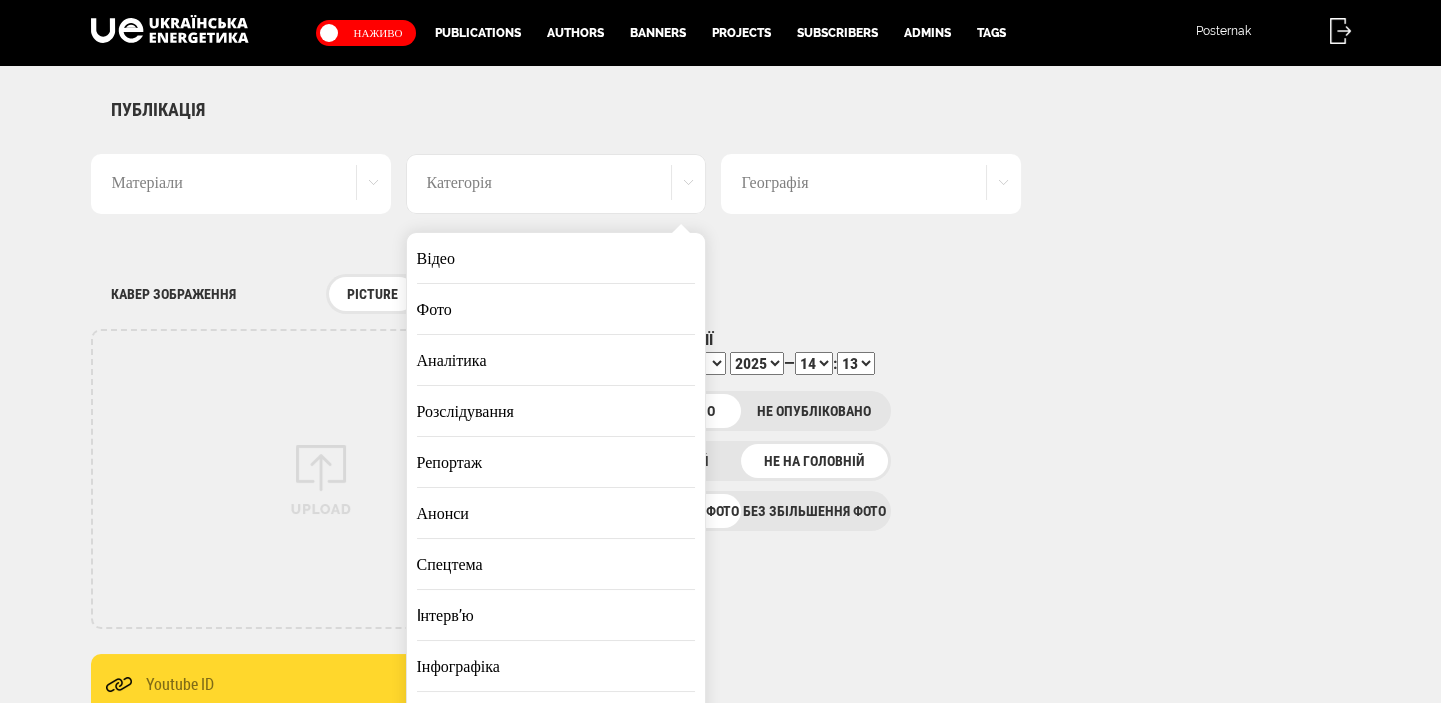 click on "Інфографіка" at bounding box center (556, 666) 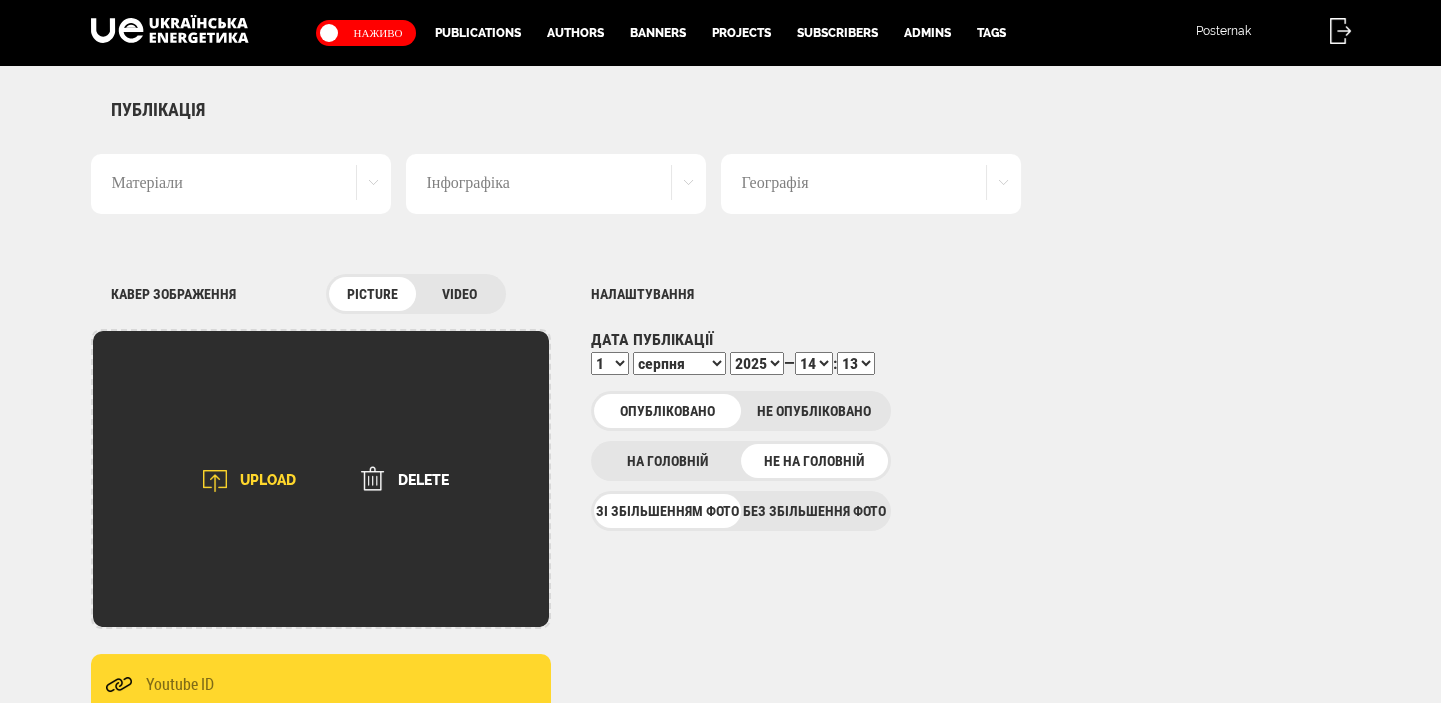 click on "UPLOAD" at bounding box center (243, 481) 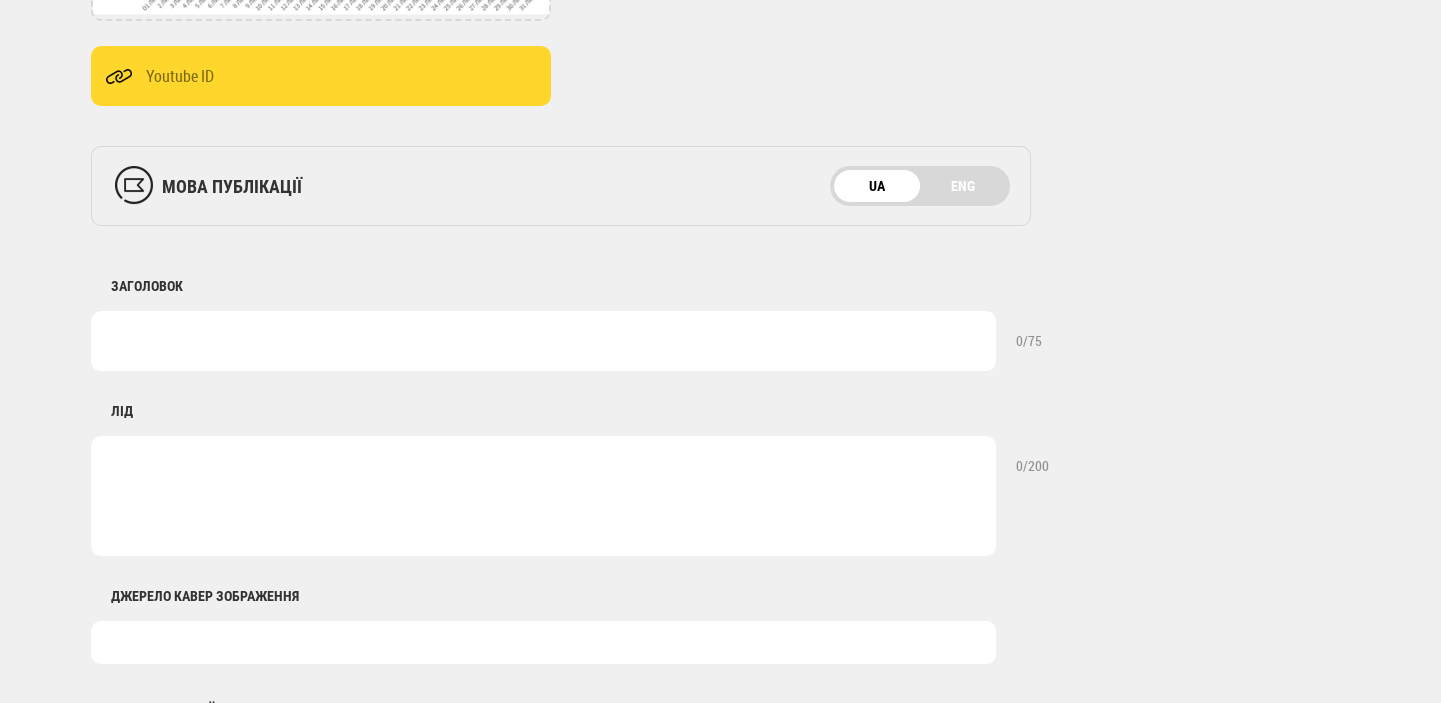 scroll, scrollTop: 636, scrollLeft: 0, axis: vertical 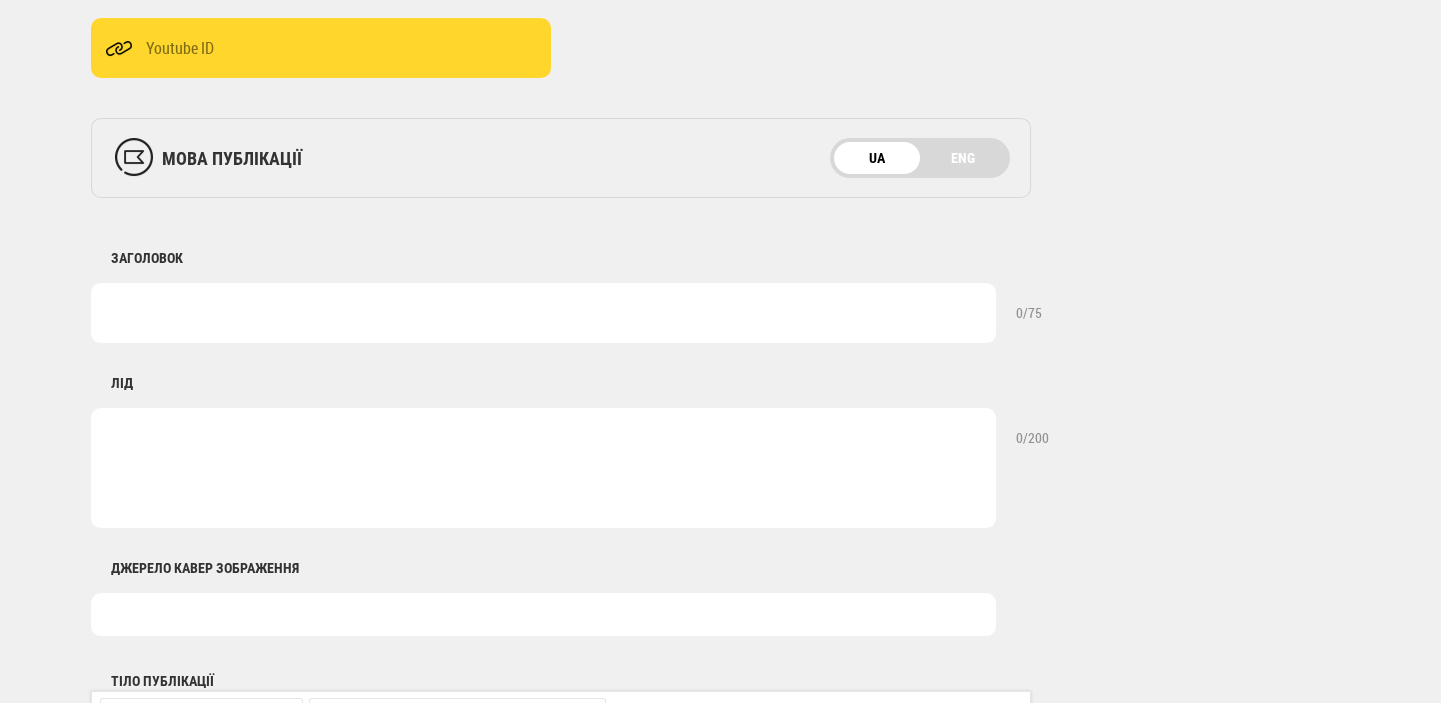 click at bounding box center (543, 614) 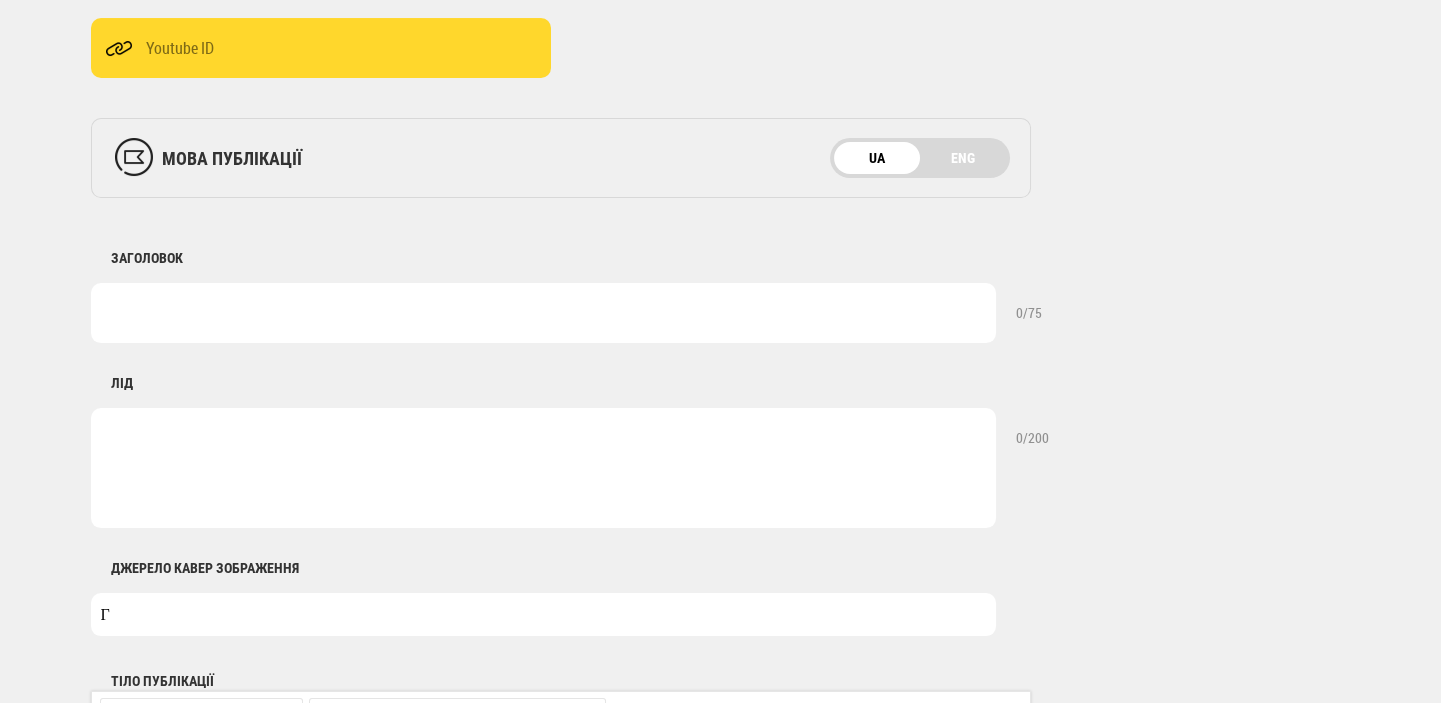 type on "Графіка: Energy Map" 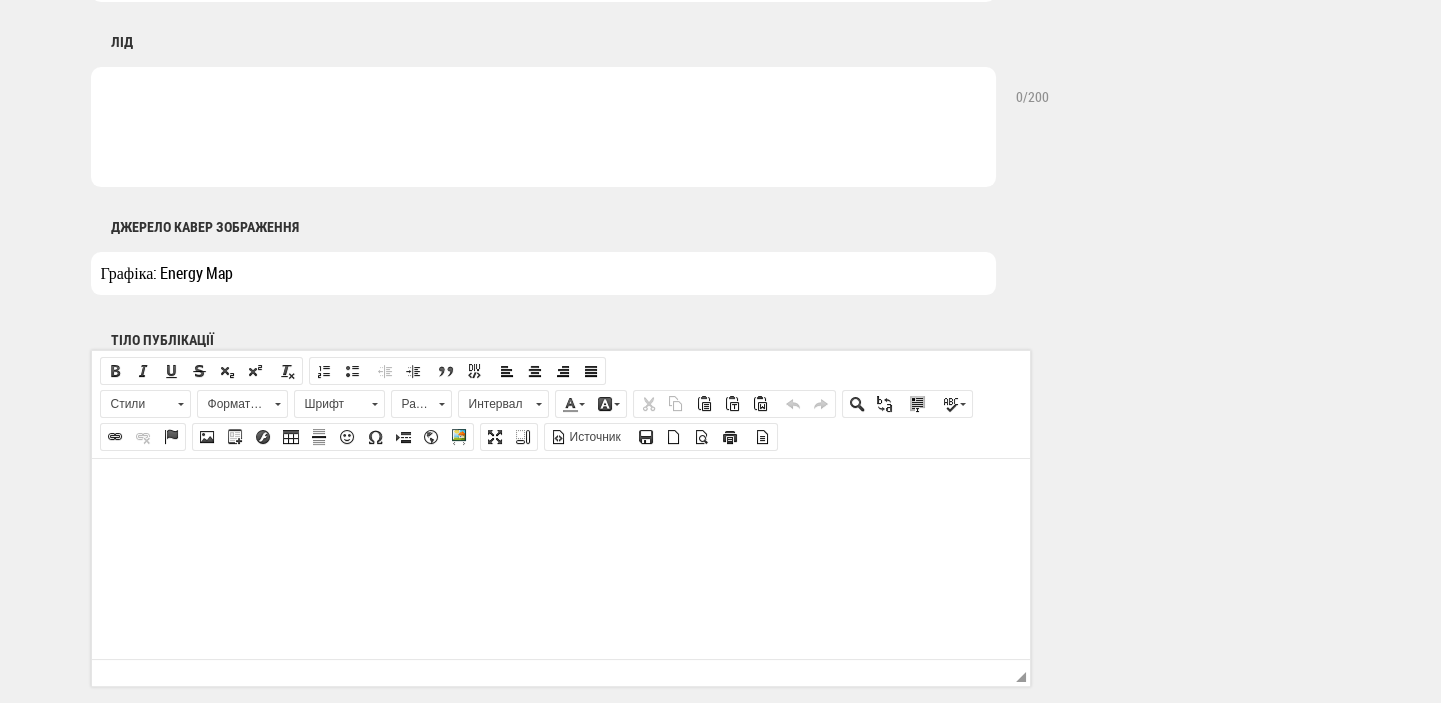 scroll, scrollTop: 1060, scrollLeft: 0, axis: vertical 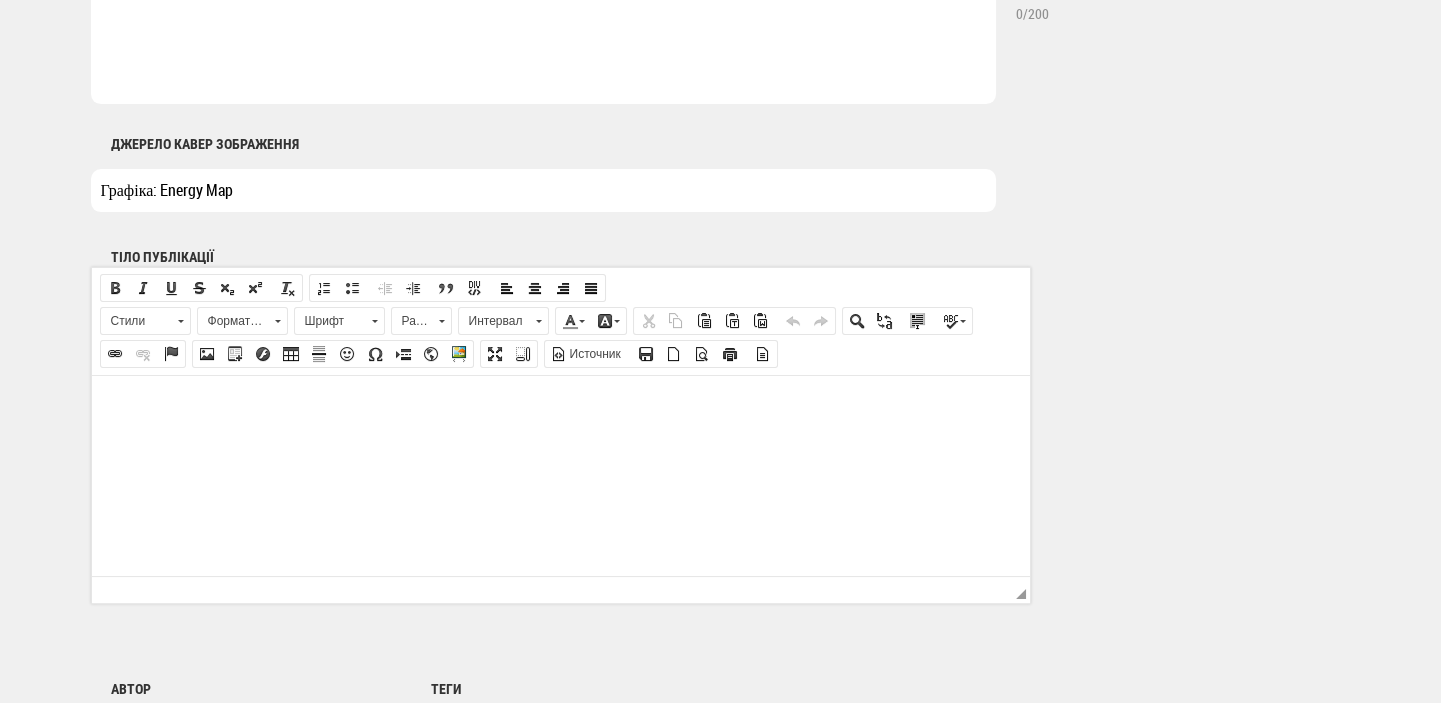 click at bounding box center [560, 405] 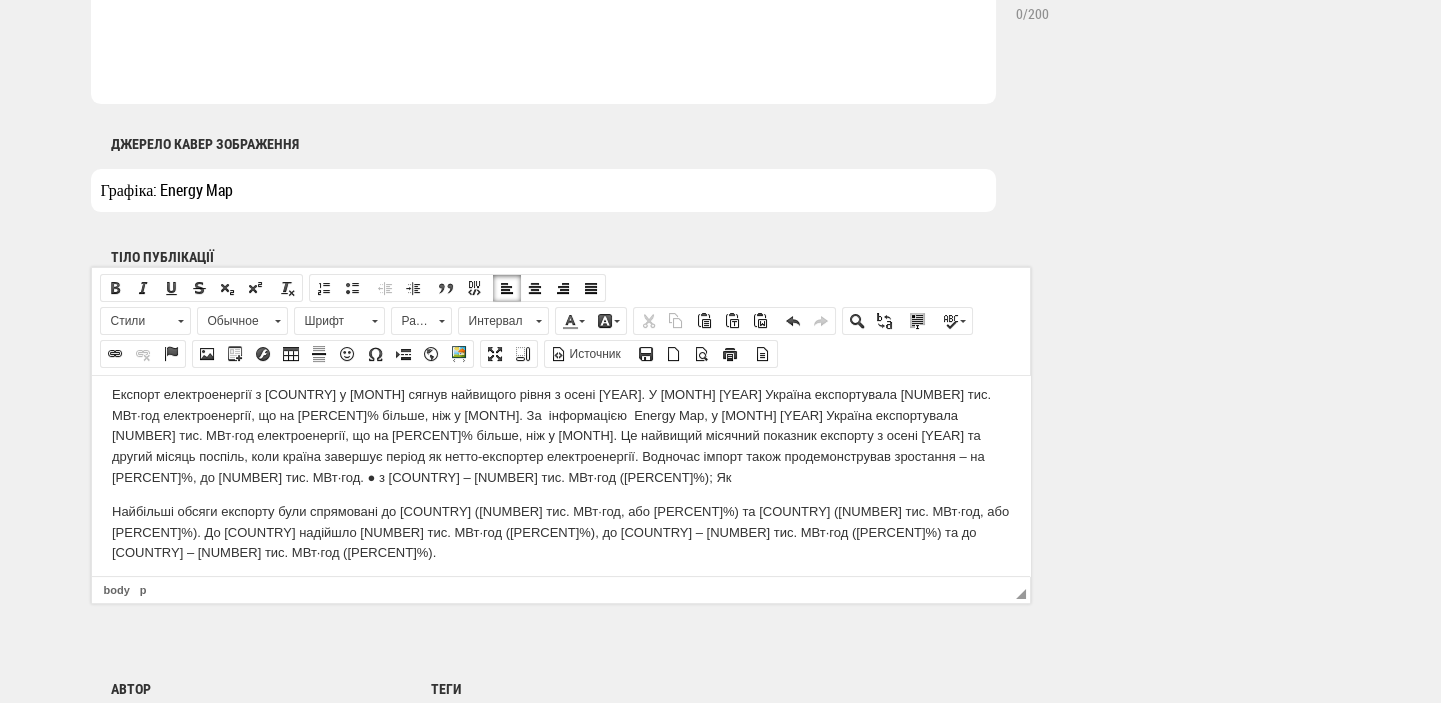 scroll, scrollTop: 0, scrollLeft: 0, axis: both 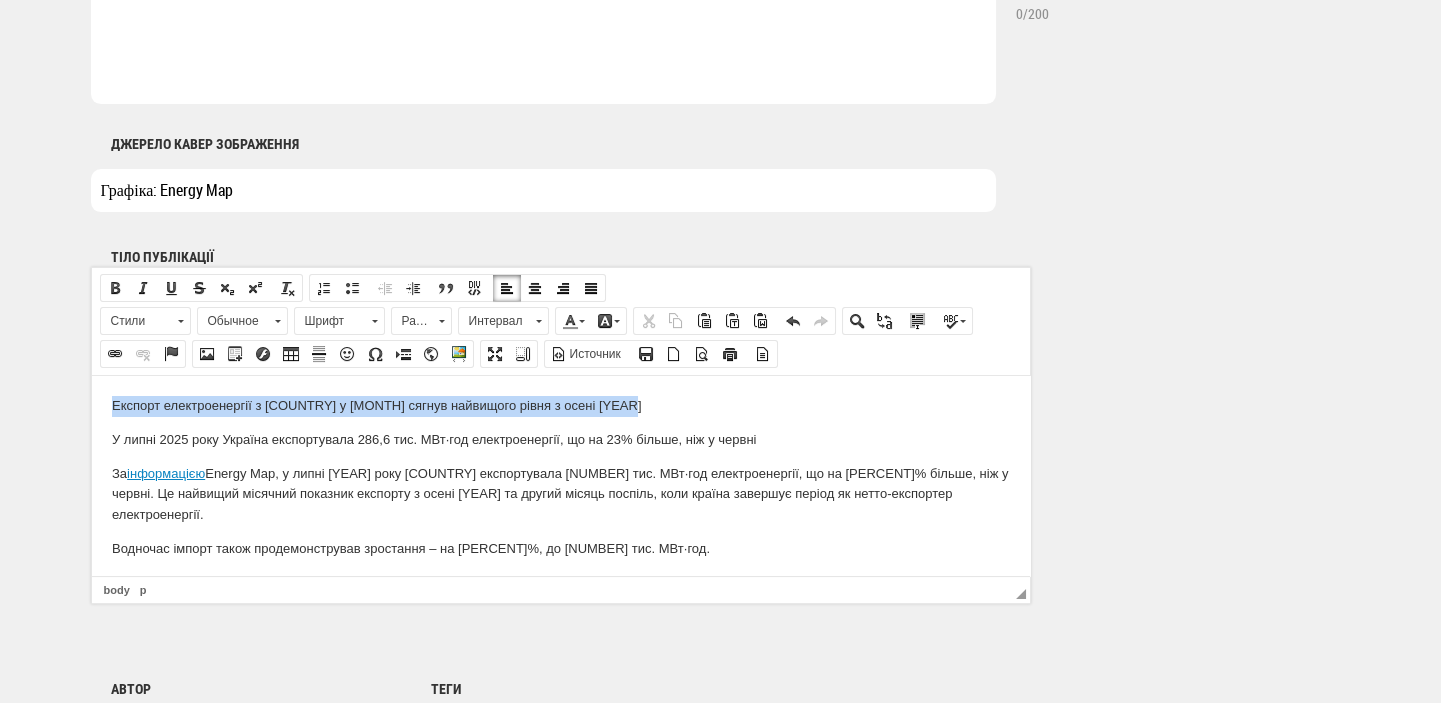 drag, startPoint x: 637, startPoint y: 409, endPoint x: 80, endPoint y: 397, distance: 557.1293 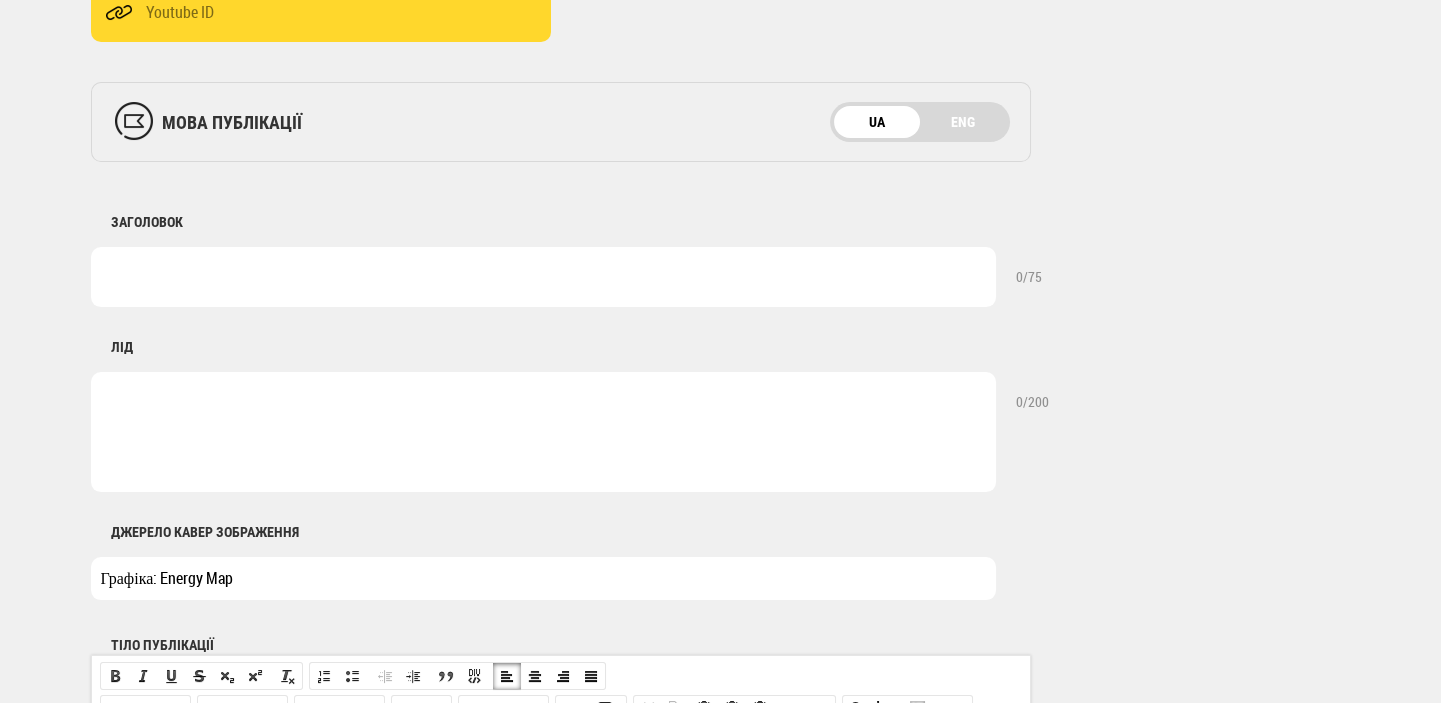 scroll, scrollTop: 636, scrollLeft: 0, axis: vertical 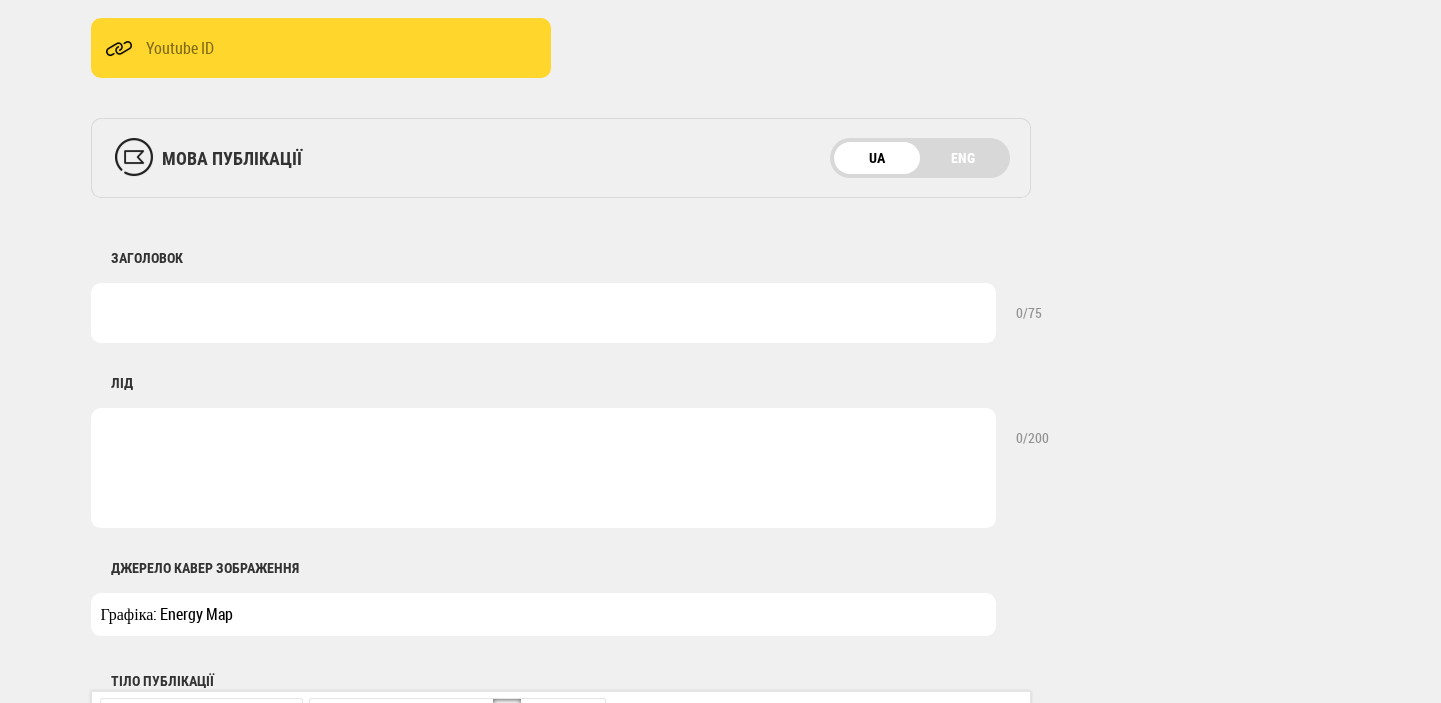 click at bounding box center [543, 313] 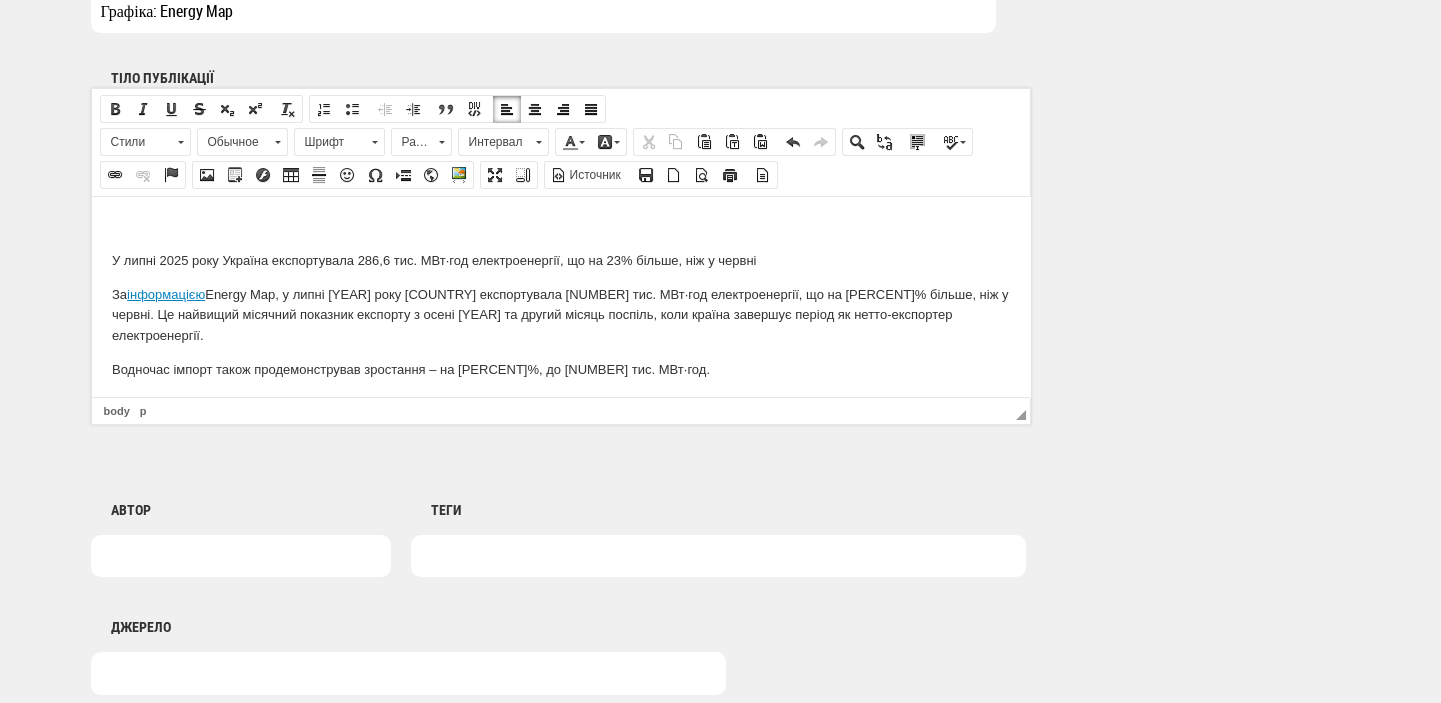 scroll, scrollTop: 1272, scrollLeft: 0, axis: vertical 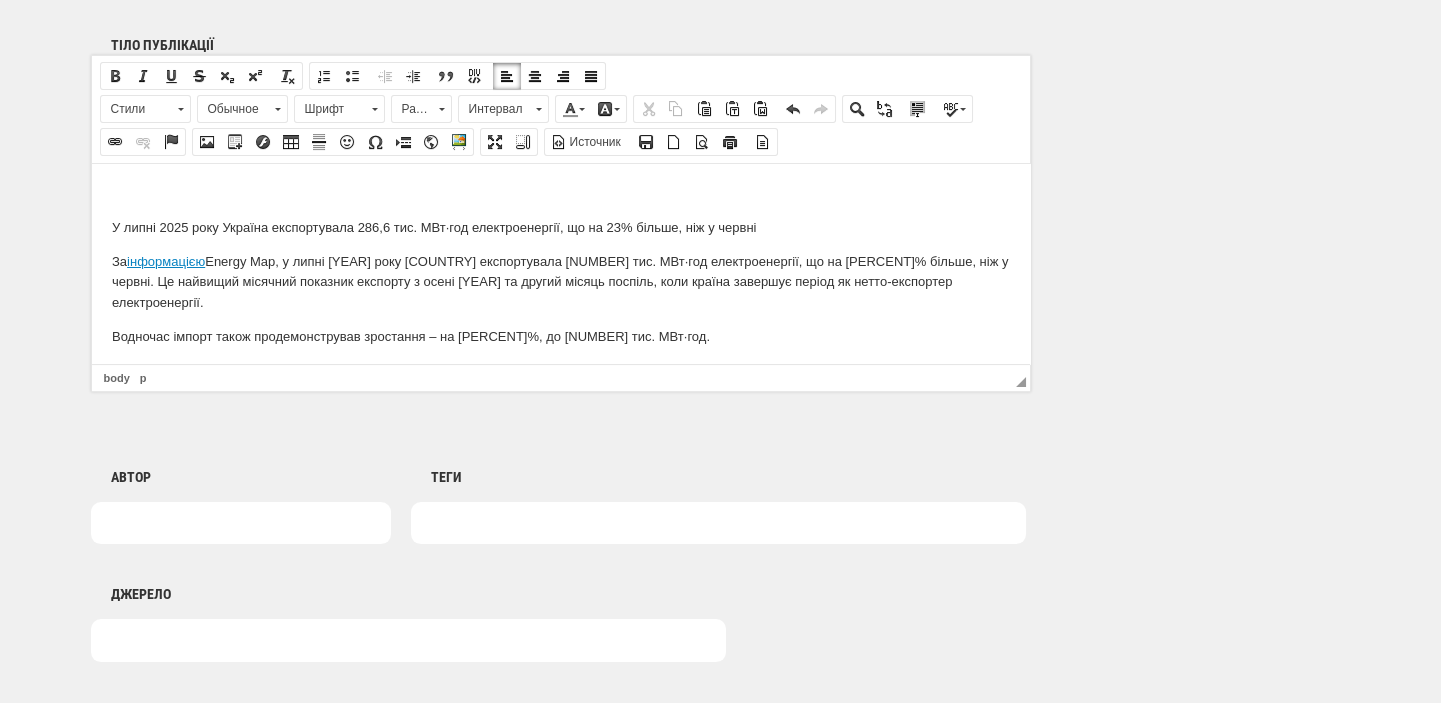 type on "Експорт електроенергії з України у липні сягнув найвищого рівня з осені 202" 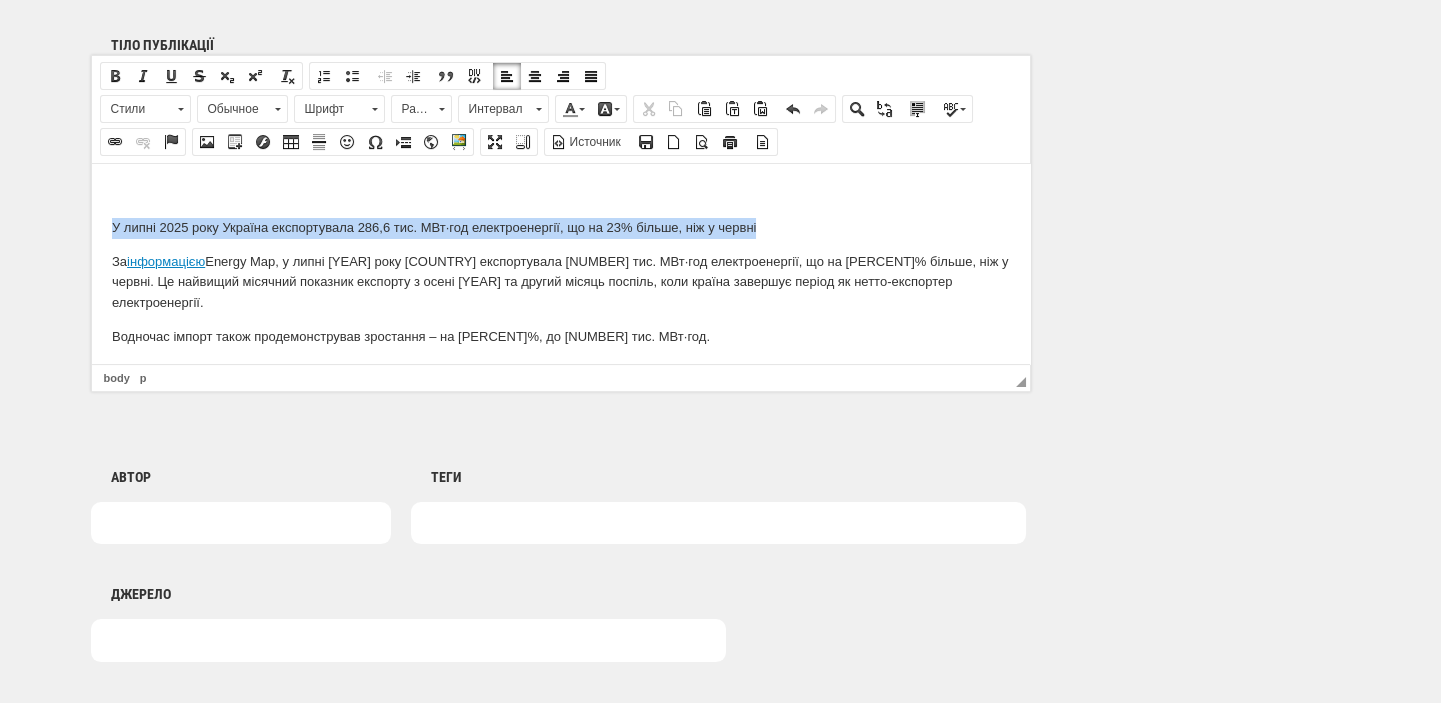 drag, startPoint x: 775, startPoint y: 224, endPoint x: 143, endPoint y: 476, distance: 680.3881 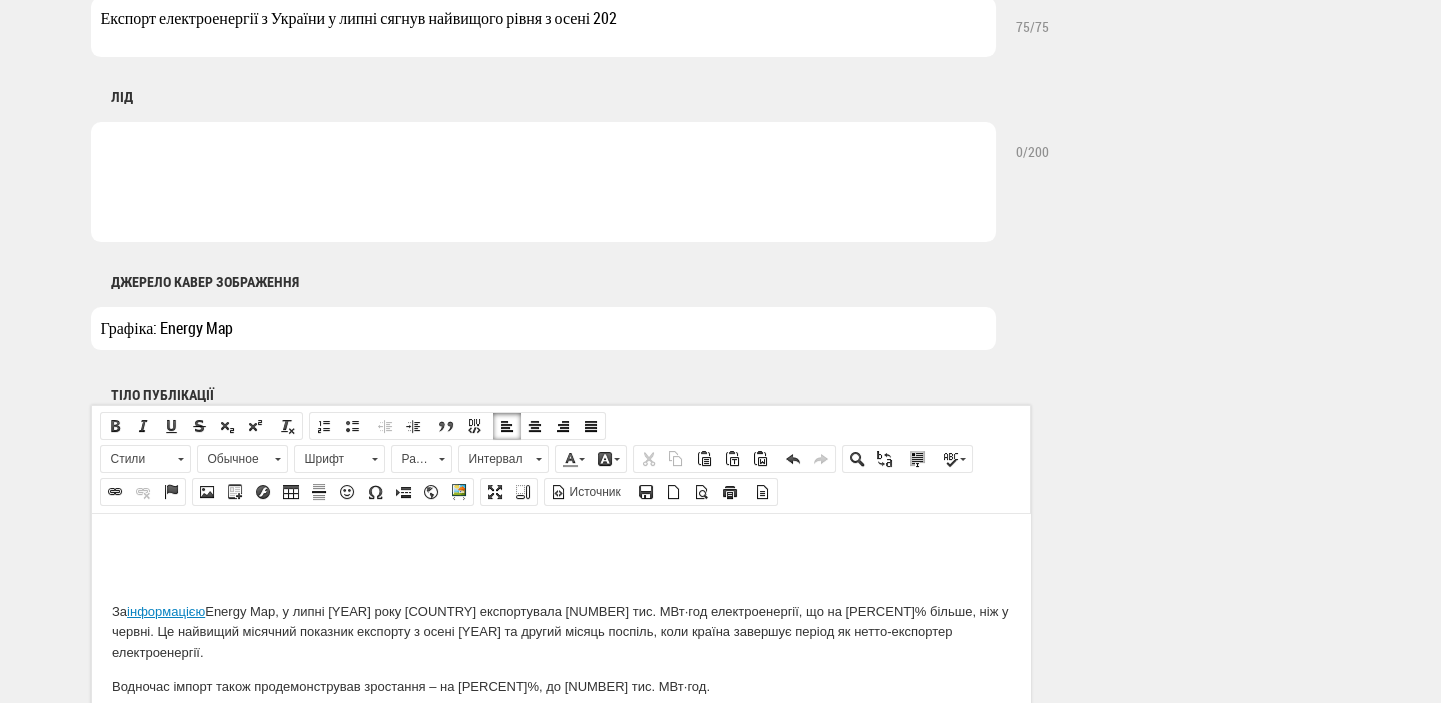 scroll, scrollTop: 848, scrollLeft: 0, axis: vertical 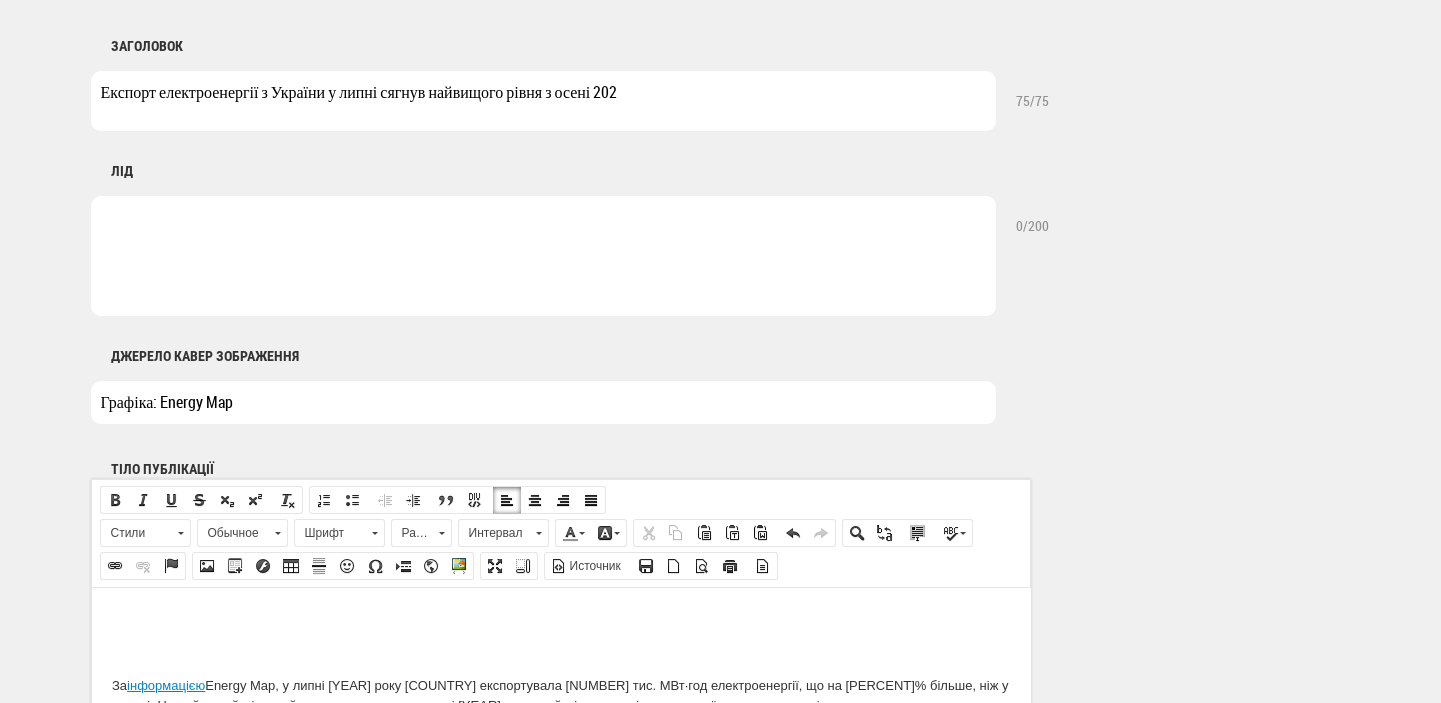 click at bounding box center (543, 256) 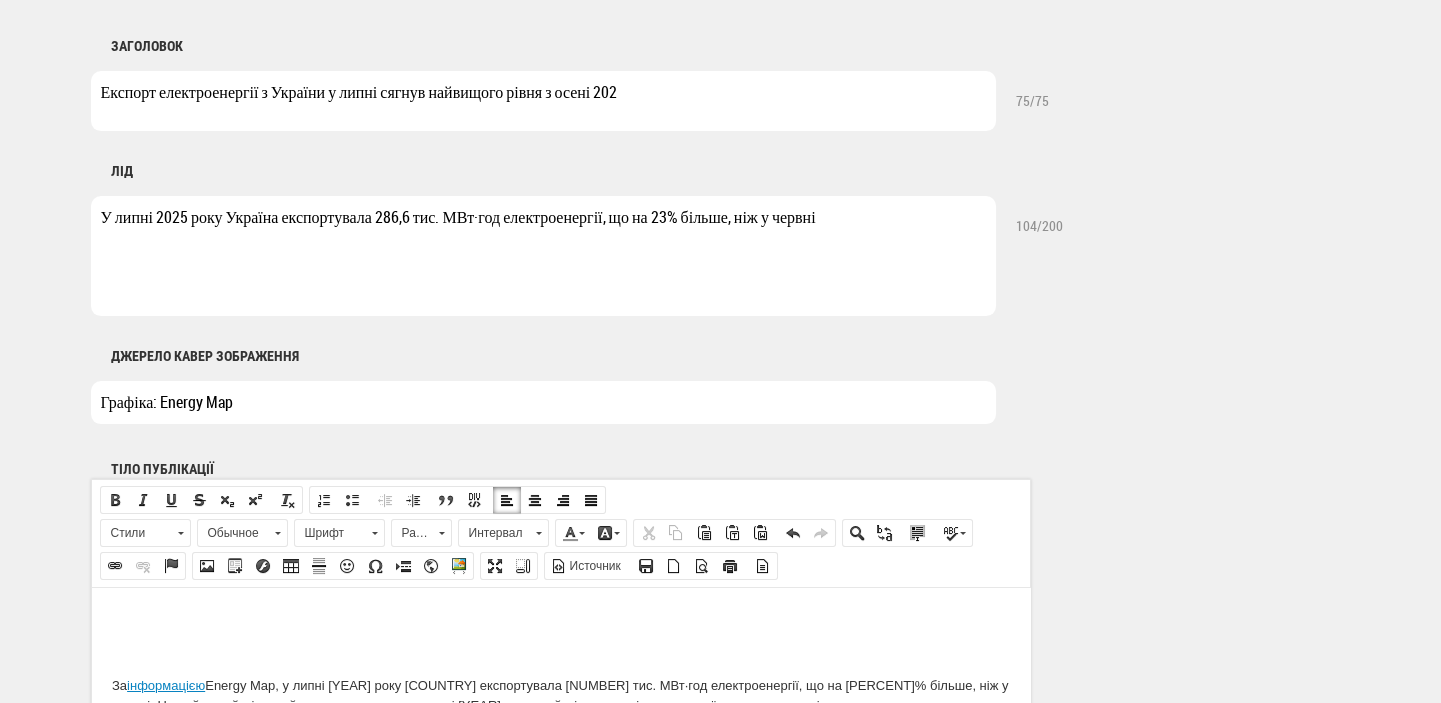 scroll, scrollTop: 1060, scrollLeft: 0, axis: vertical 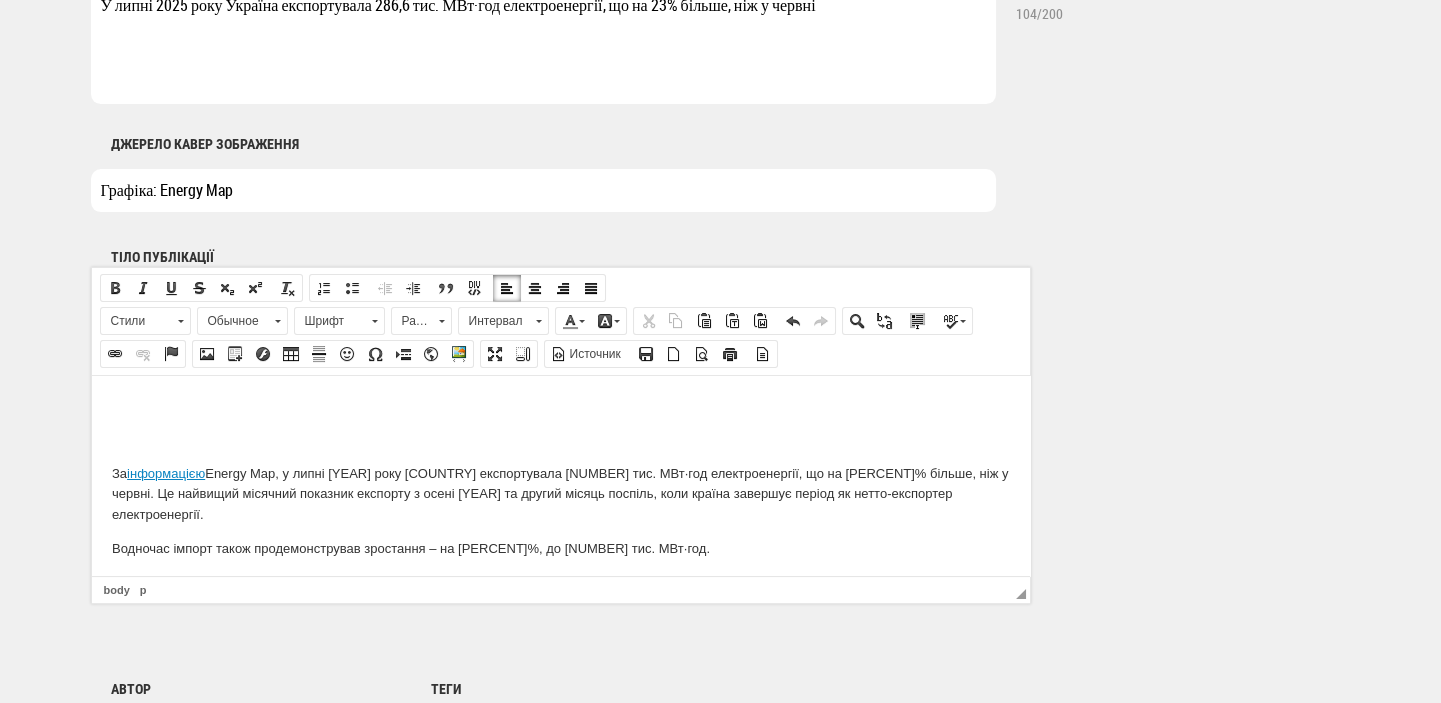 type on "У липні 2025 року Україна експортувала 286,6 тис. МВт·год електроенергії, що на 23% більше, ніж у червні" 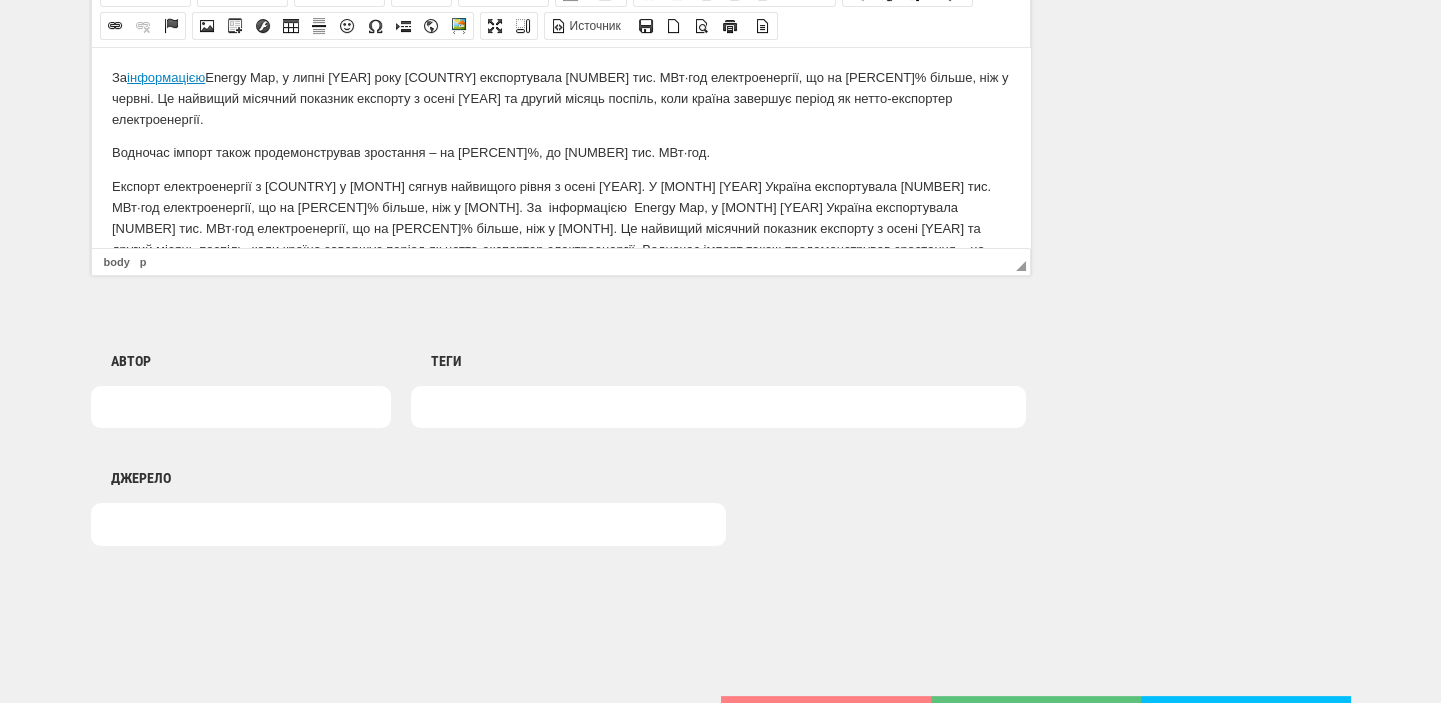 scroll, scrollTop: 1484, scrollLeft: 0, axis: vertical 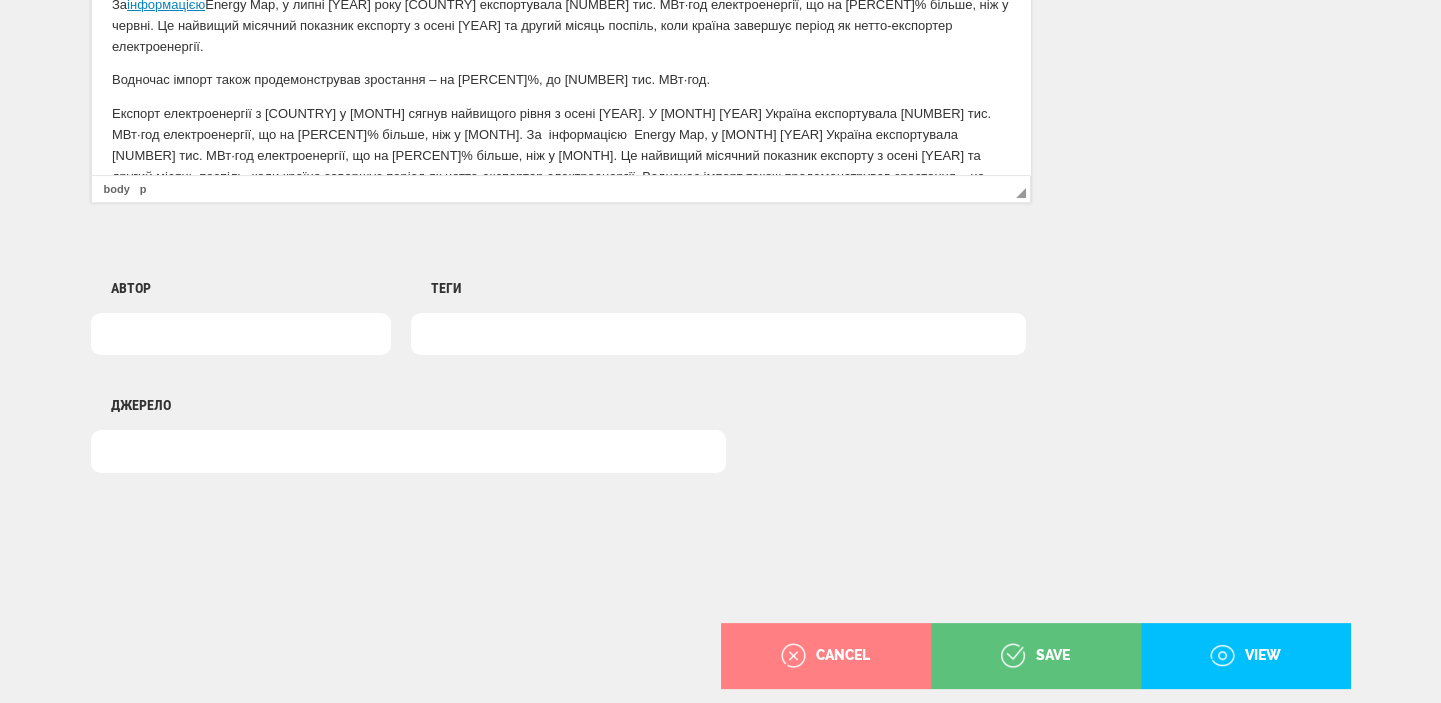 click at bounding box center (718, 334) 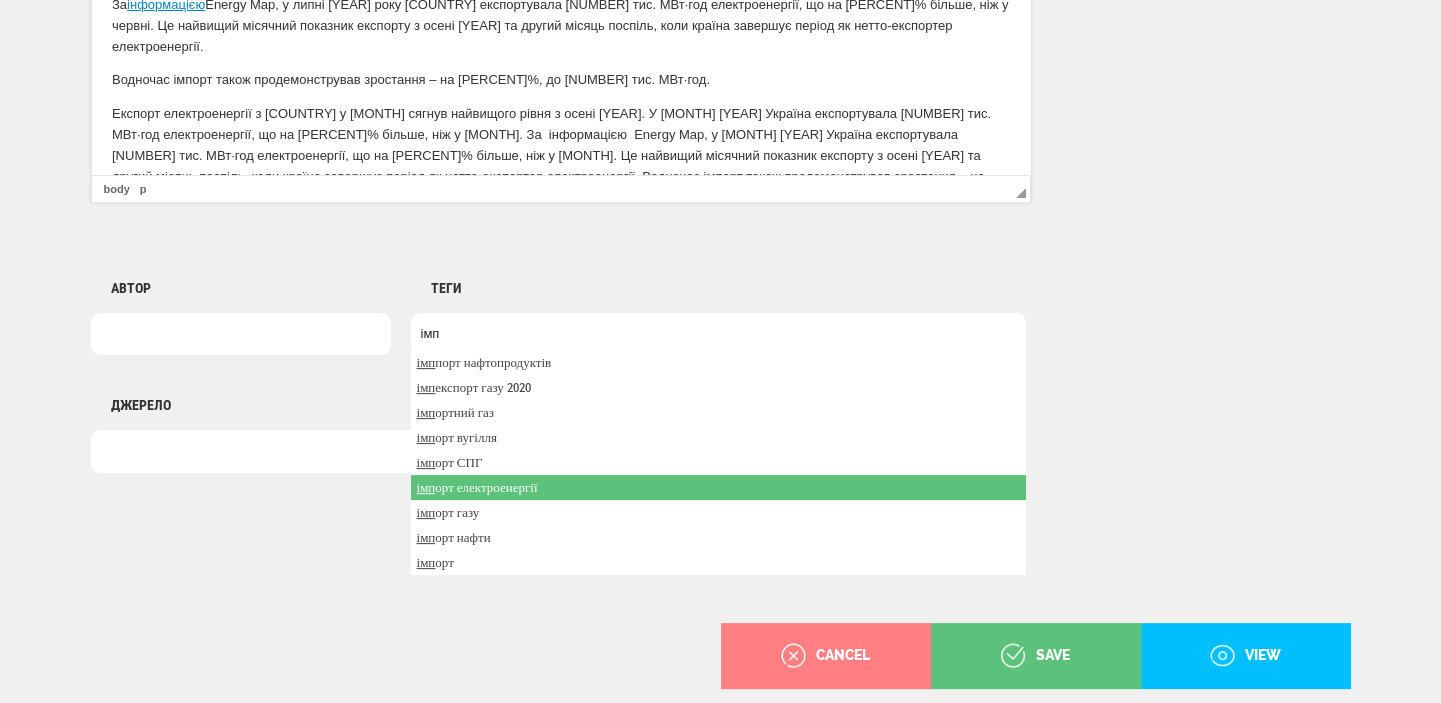 type on "імп" 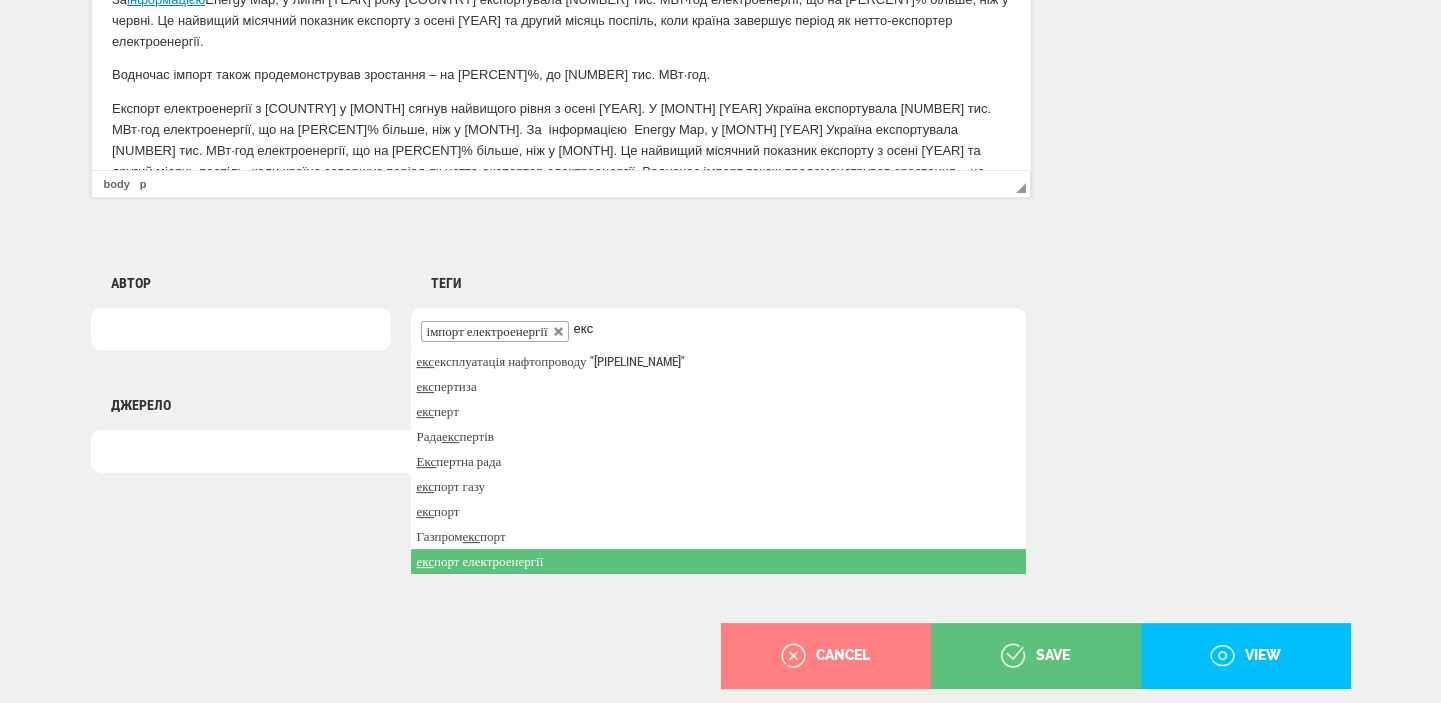 type on "екс" 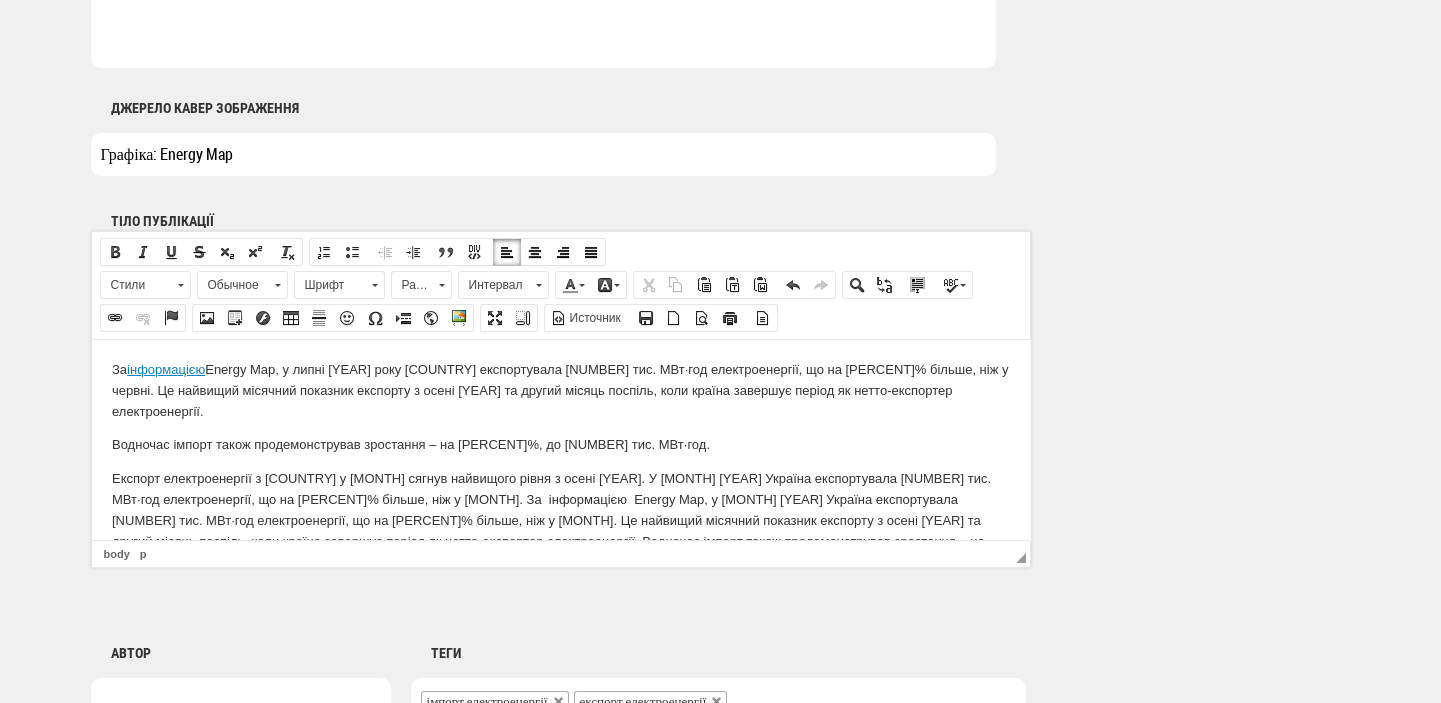 scroll, scrollTop: 848, scrollLeft: 0, axis: vertical 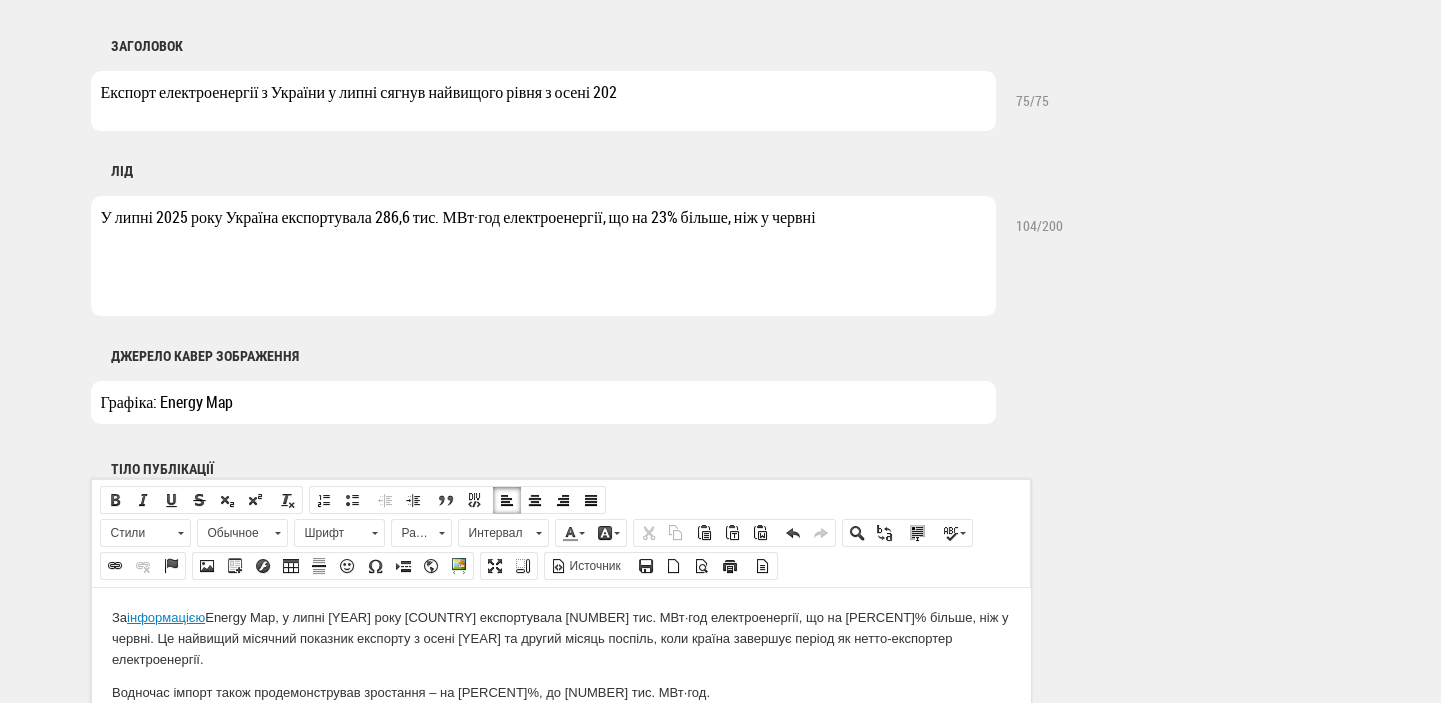 drag, startPoint x: 221, startPoint y: 400, endPoint x: 235, endPoint y: 400, distance: 14 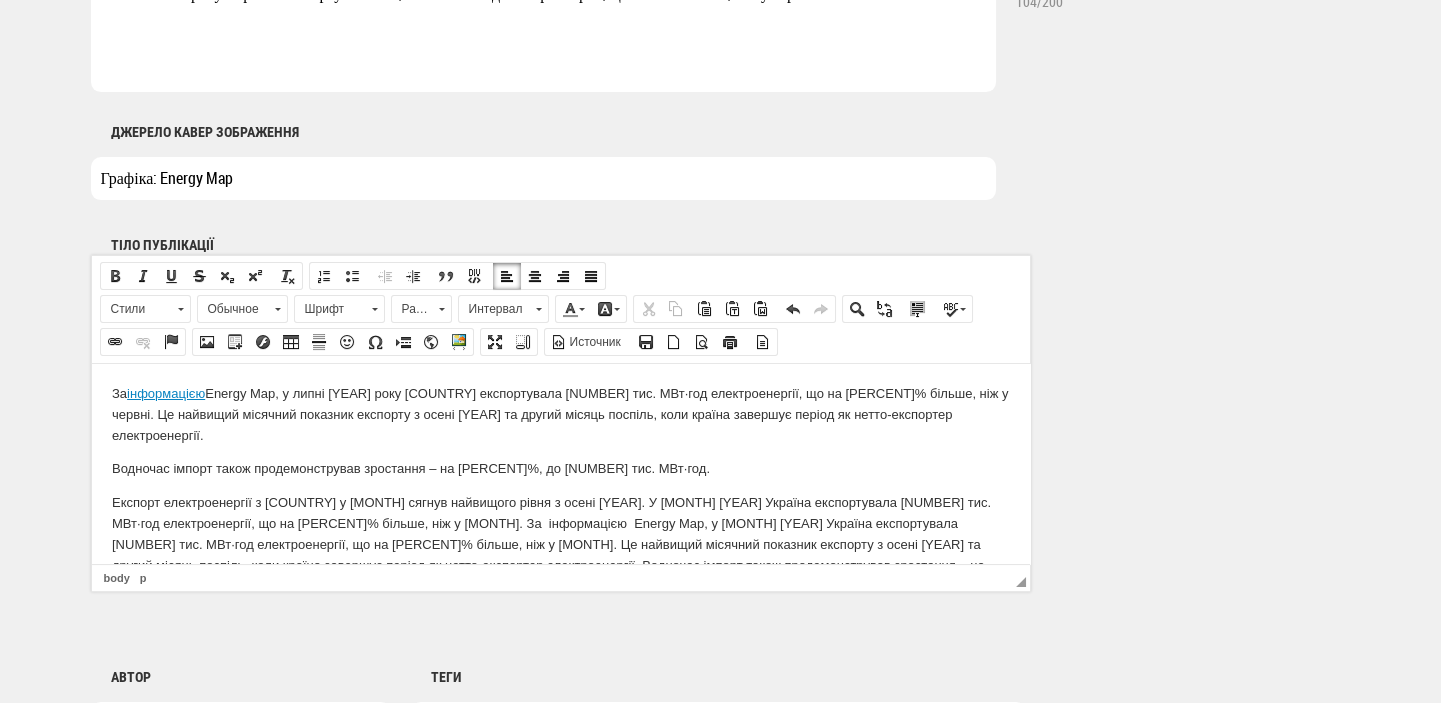 scroll, scrollTop: 1484, scrollLeft: 0, axis: vertical 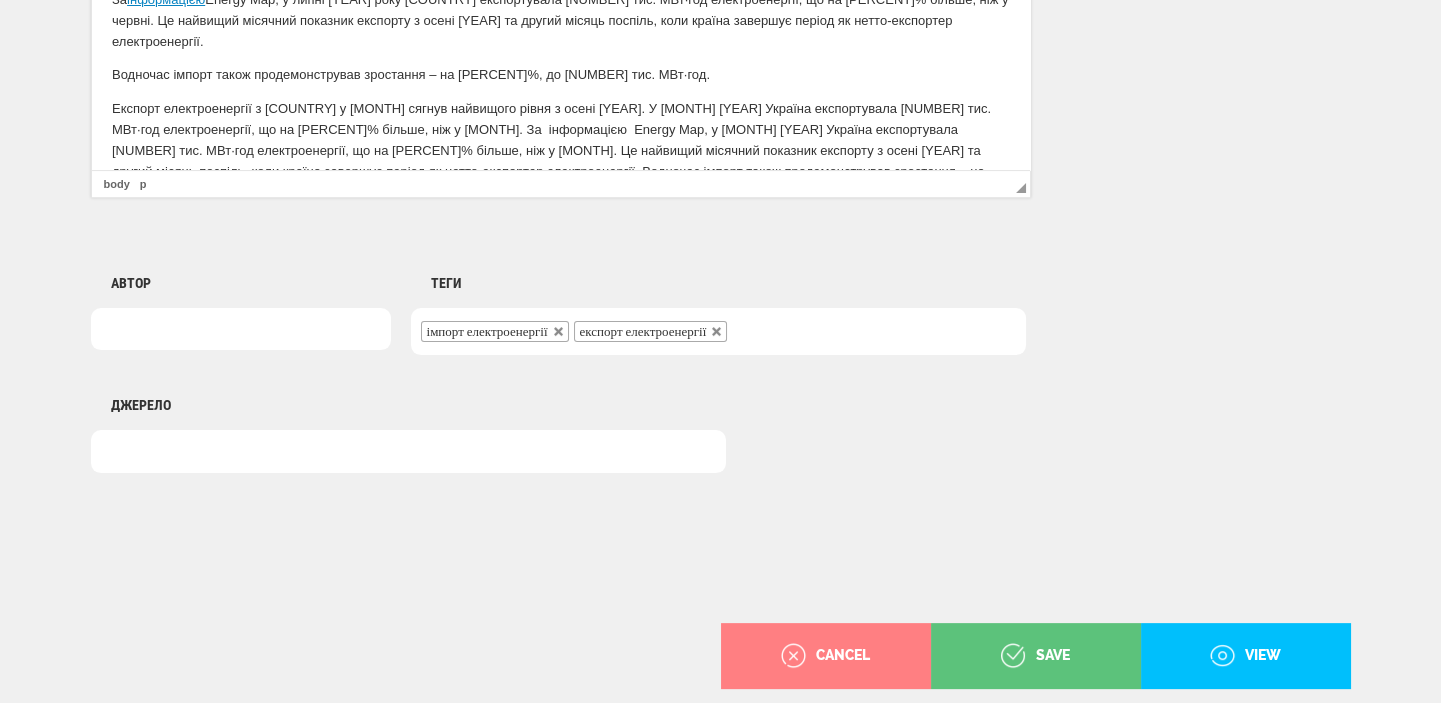 click on "імпорт електроенергії експорт електроенергії" at bounding box center [718, 331] 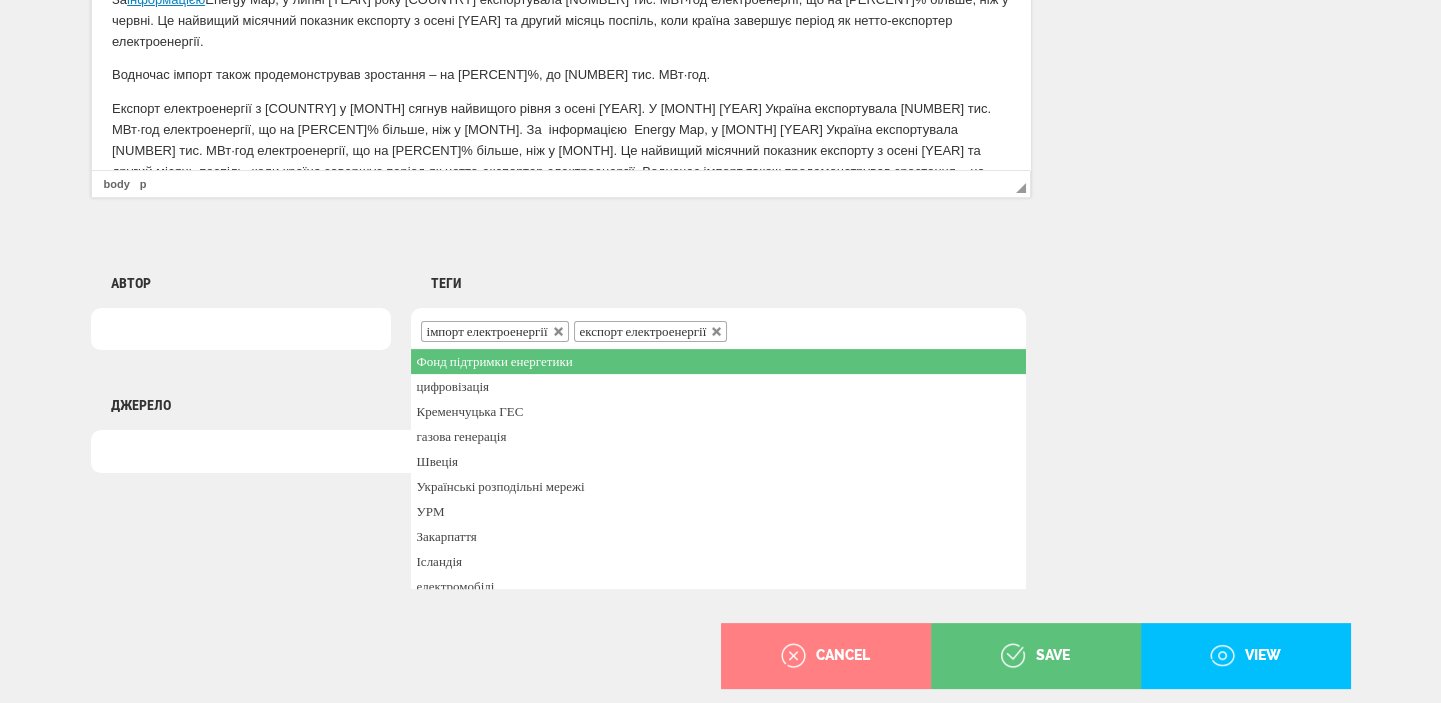 paste on "Energy Map" 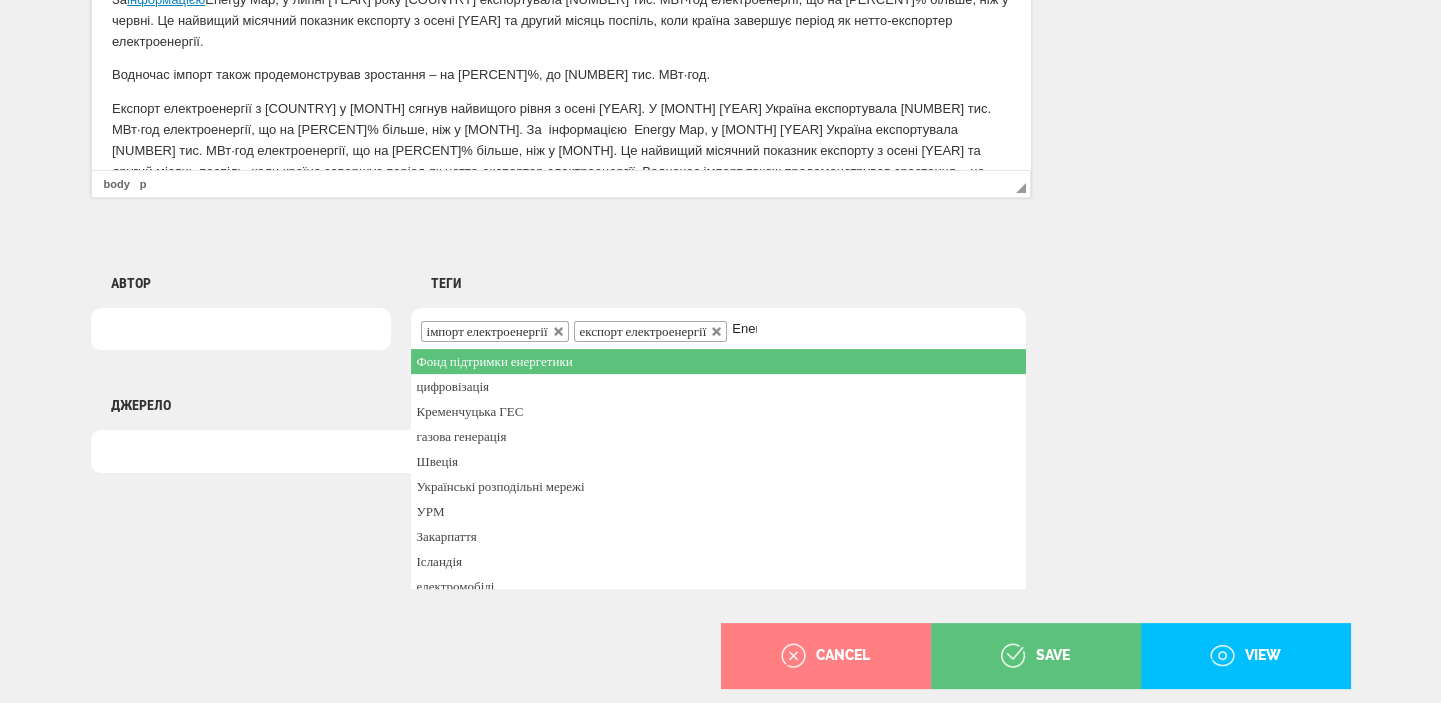 scroll, scrollTop: 0, scrollLeft: 0, axis: both 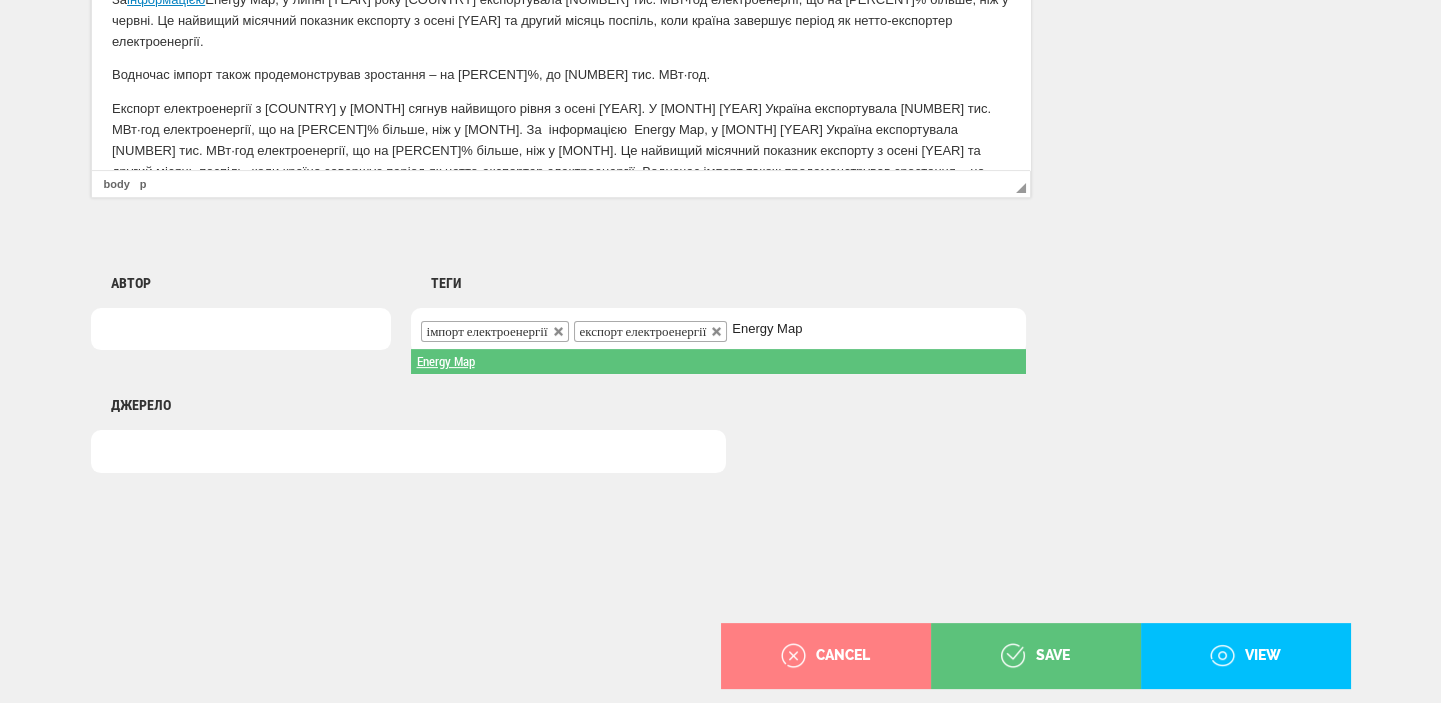 type on "Energy Map" 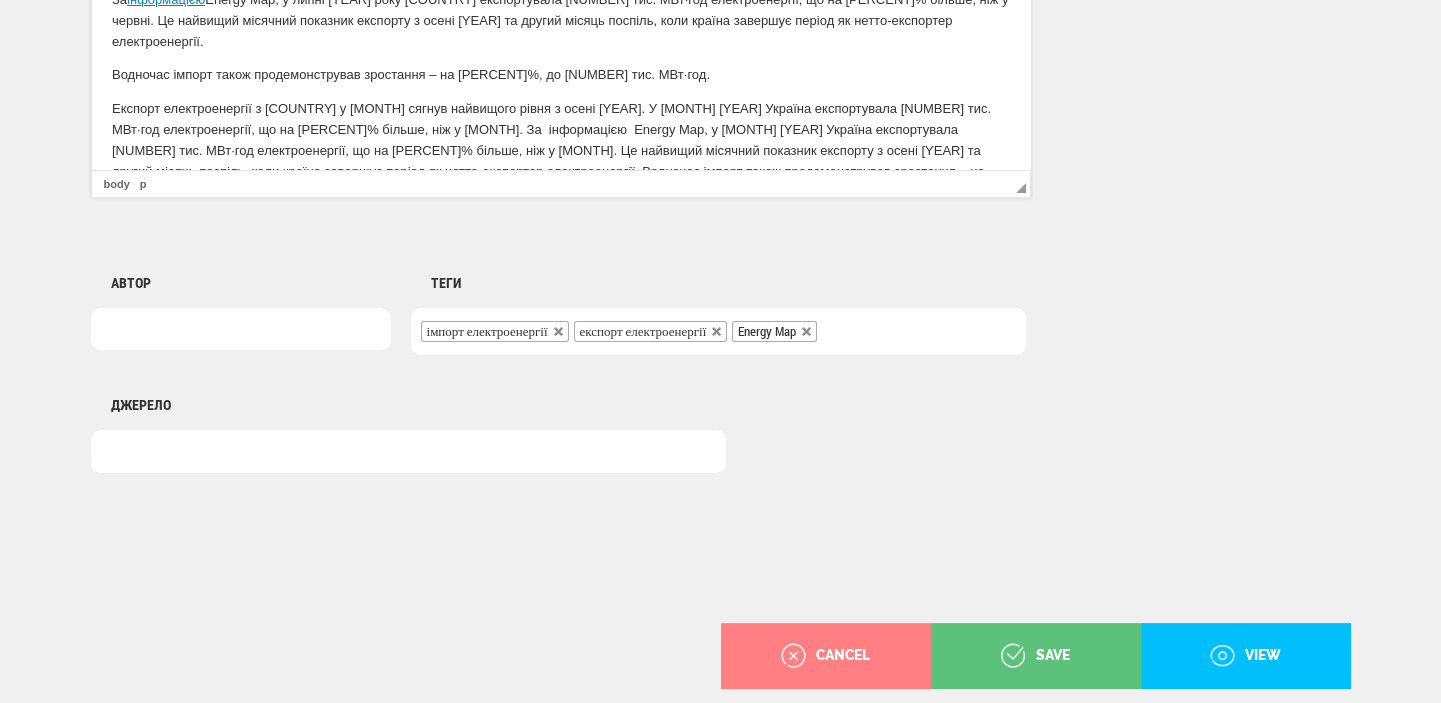 click on "Публікація Матеріали Новини Матеріали Мультимедіа Блог Документи Інфографіка Відео Фото Аналітика Розслідування Репортаж Анонси Спецтема Iнтерв’ю Інфографіка Аналітика Green Deal Географія Зняти вибране Головне Важливе Кавер зображення picture video UPLOAD DELETE Налаштування Дата публікації
1
2
3
4
5
6
7
8
9
10
11
12
13
14
15
16
17
18
19
20
21
22
23
24
25
26
27
28
29
30
31
січня
лютого
березня
квітня
травня
червня
липня
серпня
вересня
жовтня
листопада
грудня
2020
2021
2022
2023
2024
2025
2026
2027
2028
2029
2030
—
00
01
02
03
04
05
06
07
08
09
10
11
12
13
14
15" at bounding box center [721, -389] 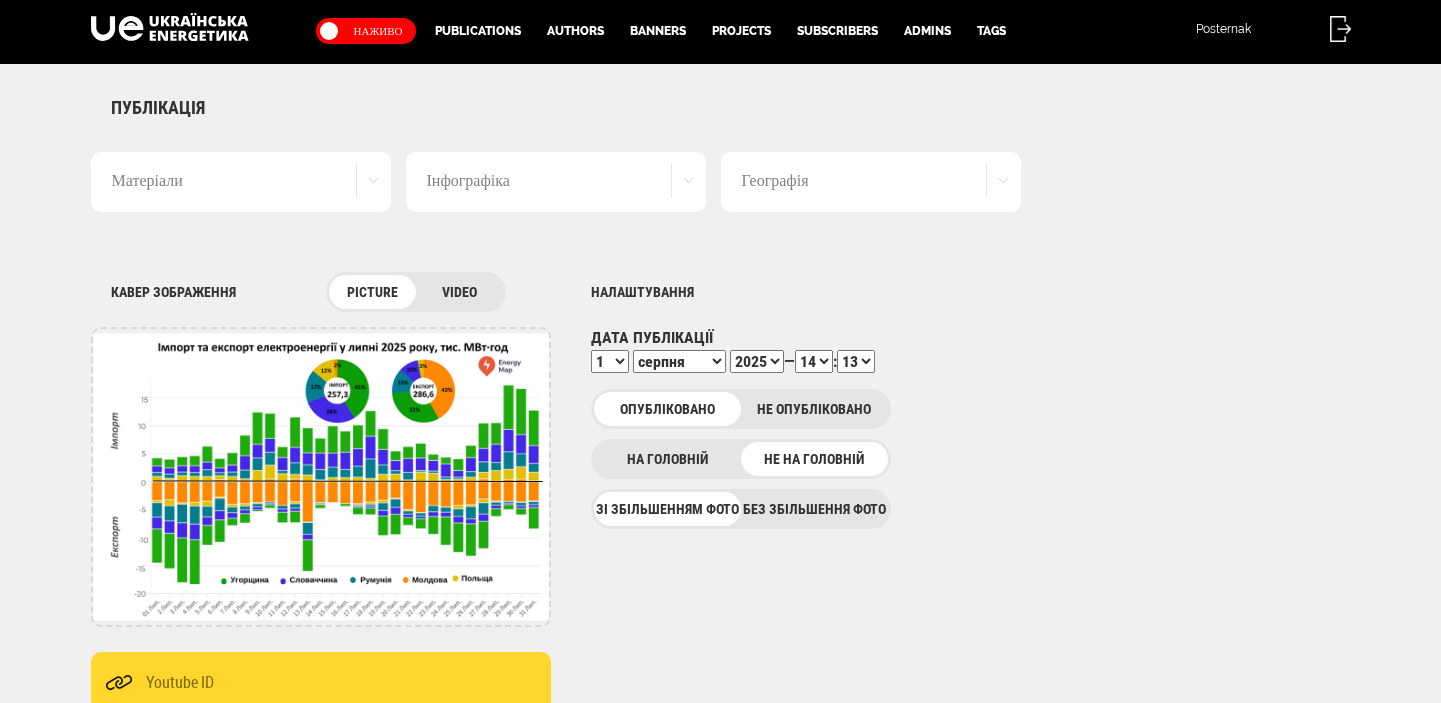 scroll, scrollTop: 0, scrollLeft: 0, axis: both 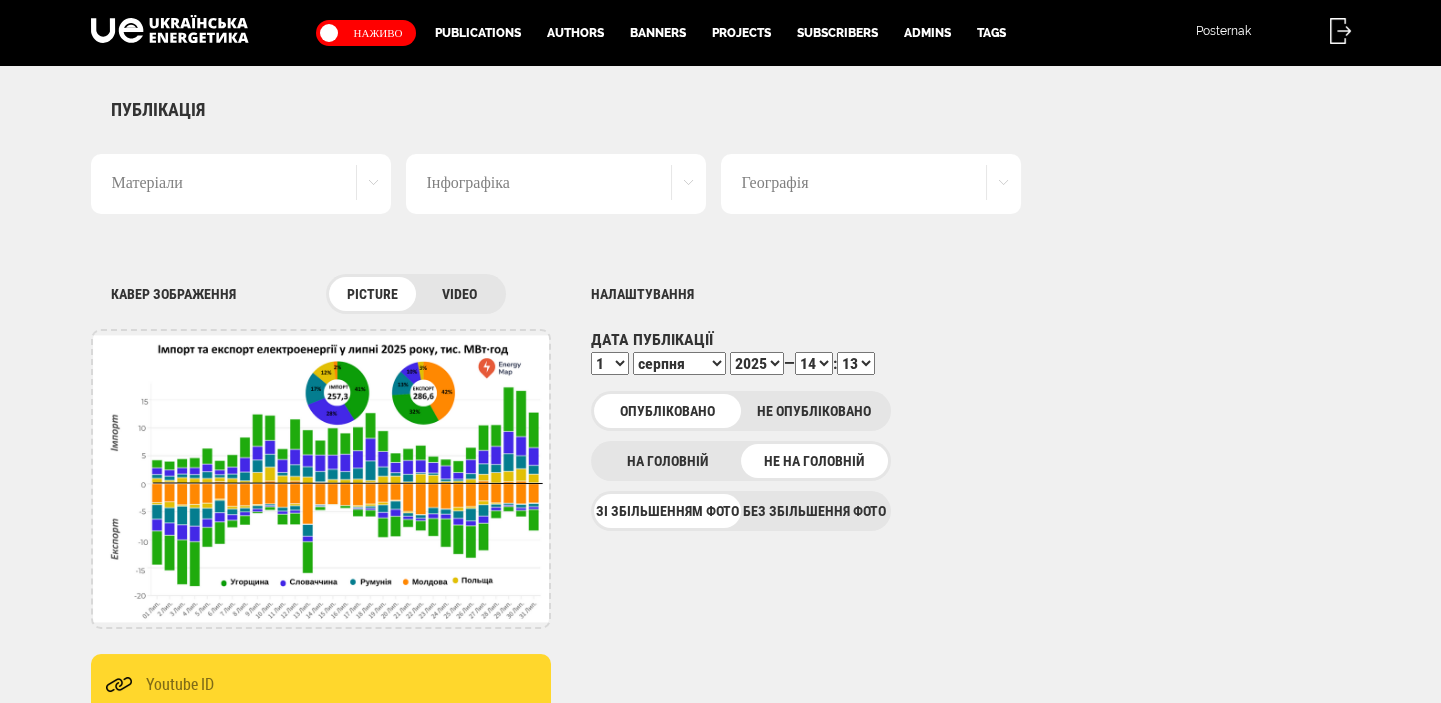 click on "На головній" at bounding box center (667, 461) 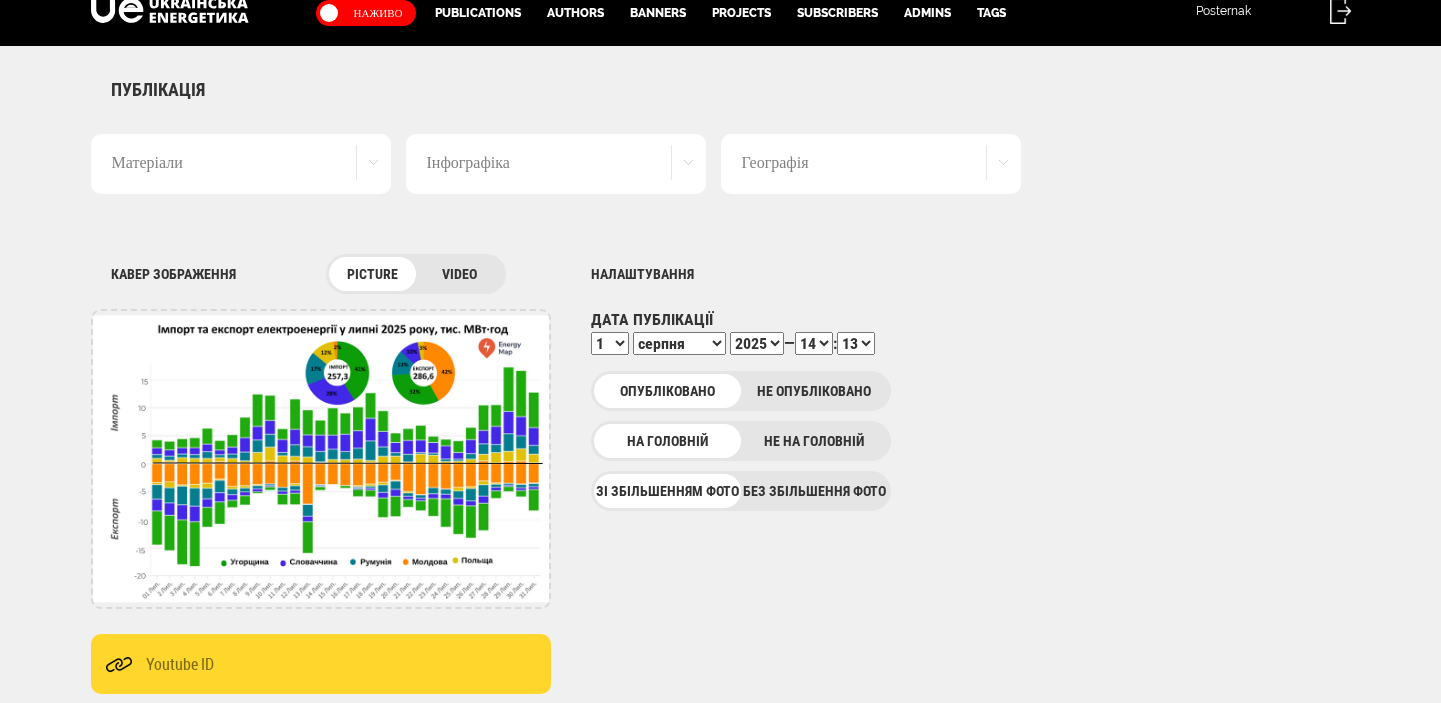 scroll, scrollTop: 0, scrollLeft: 0, axis: both 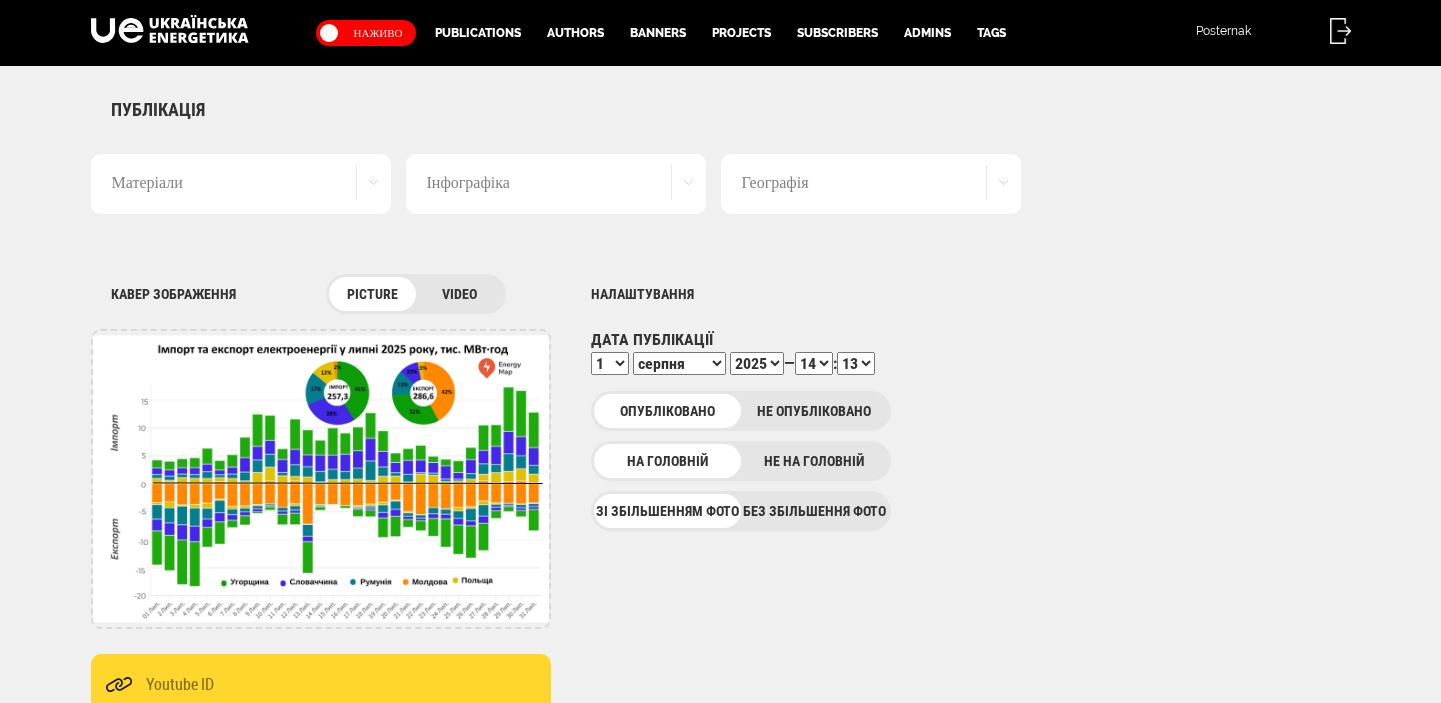click on "00
01
02
03
04
05
06
07
08
09
10
11
12
13
14
15
16
17
18
19
20
21
22
23
24
25
26
27
28
29
30
31
32
33
34
35
36
37
38
39
40
41
42
43
44
45
46
47
48
49
50
51
52
53
54
55
56
57
58
59" at bounding box center (856, 363) 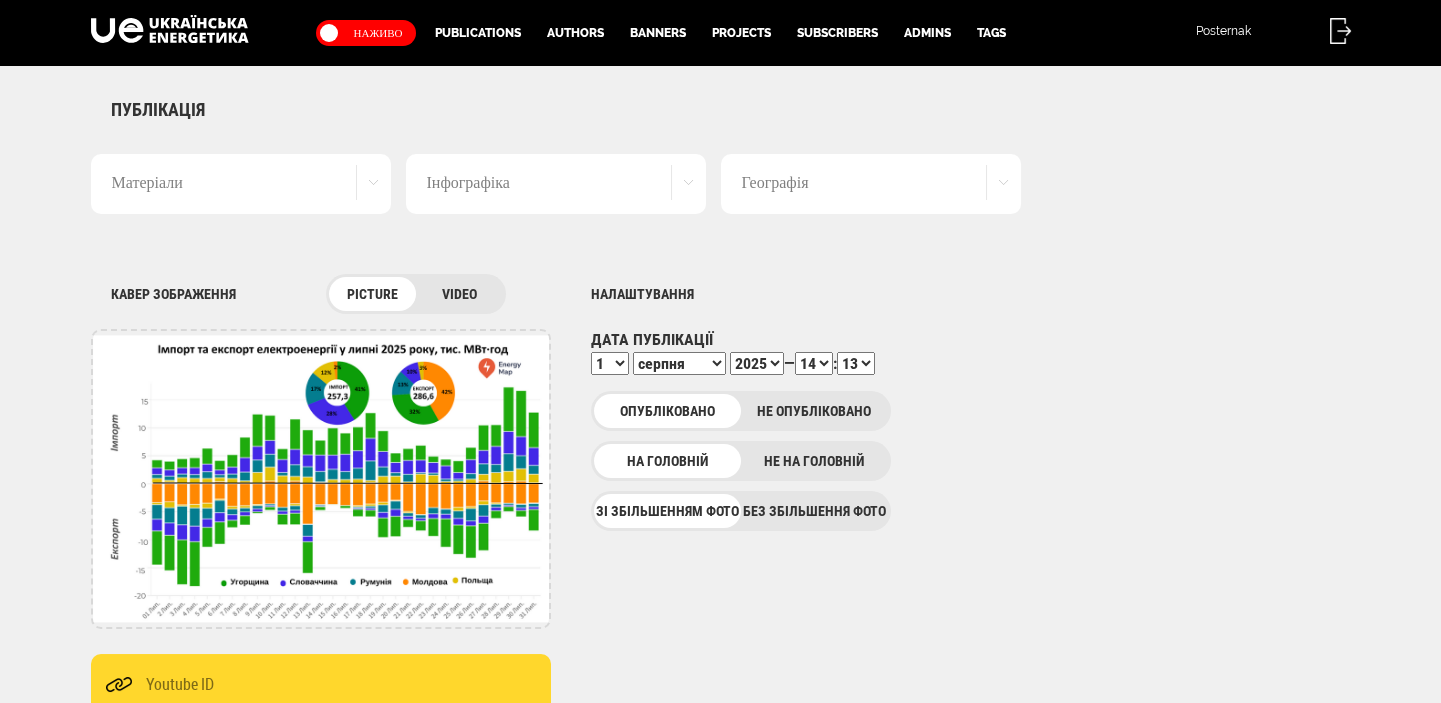 select on "14" 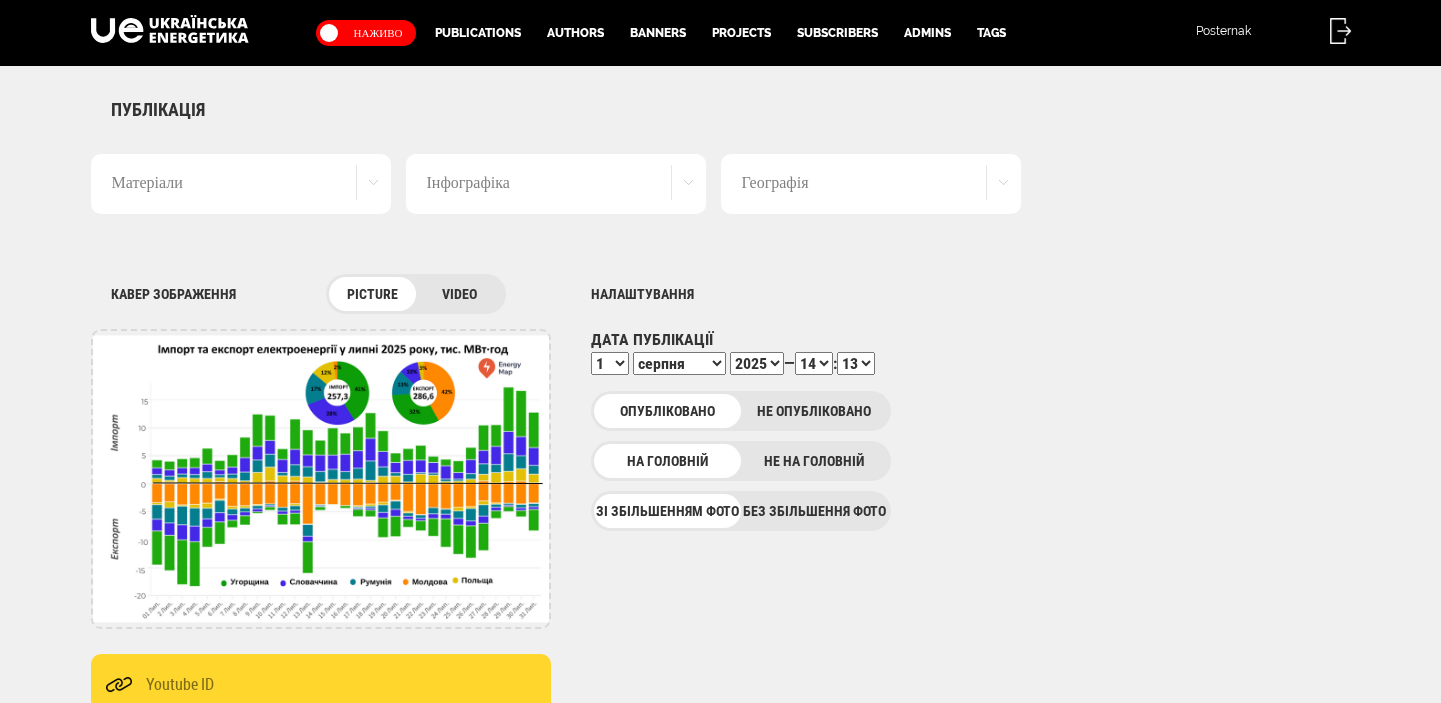 click on "00
01
02
03
04
05
06
07
08
09
10
11
12
13
14
15
16
17
18
19
20
21
22
23
24
25
26
27
28
29
30
31
32
33
34
35
36
37
38
39
40
41
42
43
44
45
46
47
48
49
50
51
52
53
54
55
56
57
58
59" at bounding box center [856, 363] 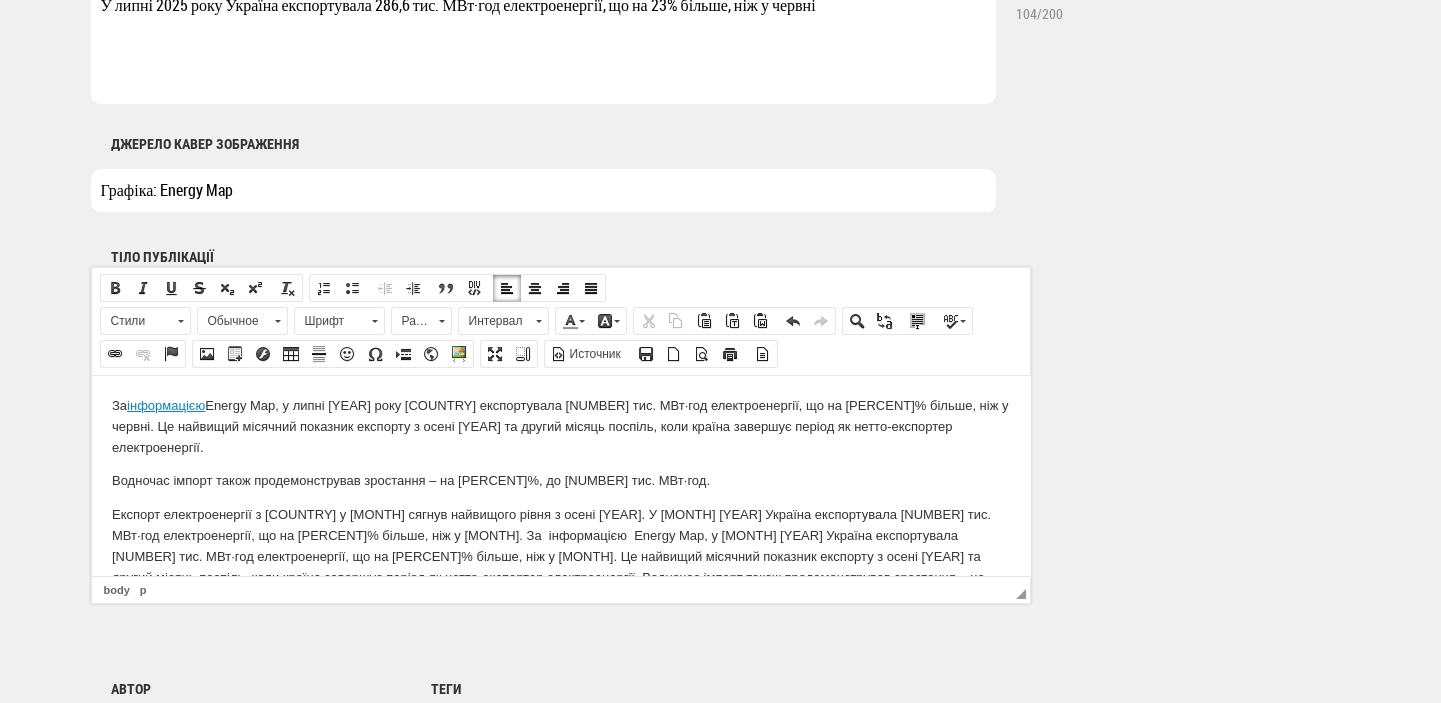 scroll, scrollTop: 1498, scrollLeft: 0, axis: vertical 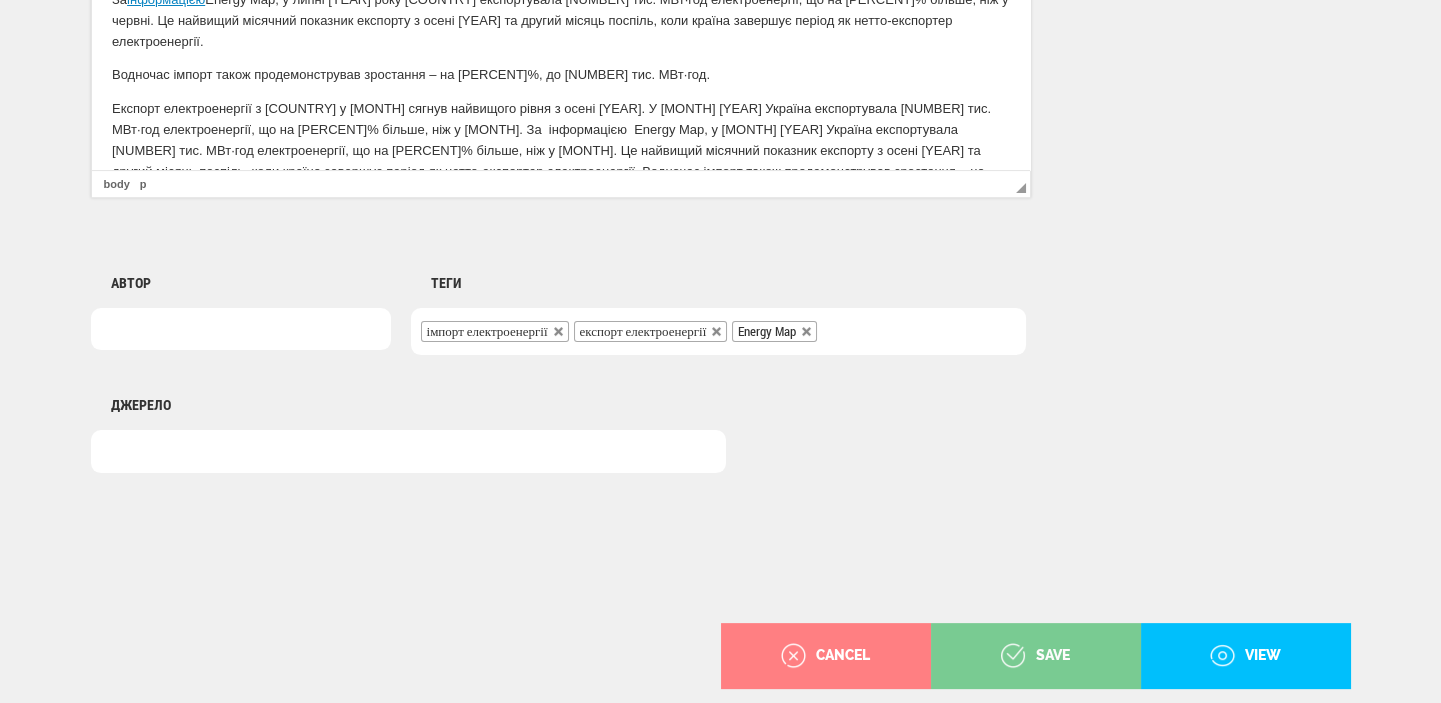click on "save" at bounding box center (1035, 656) 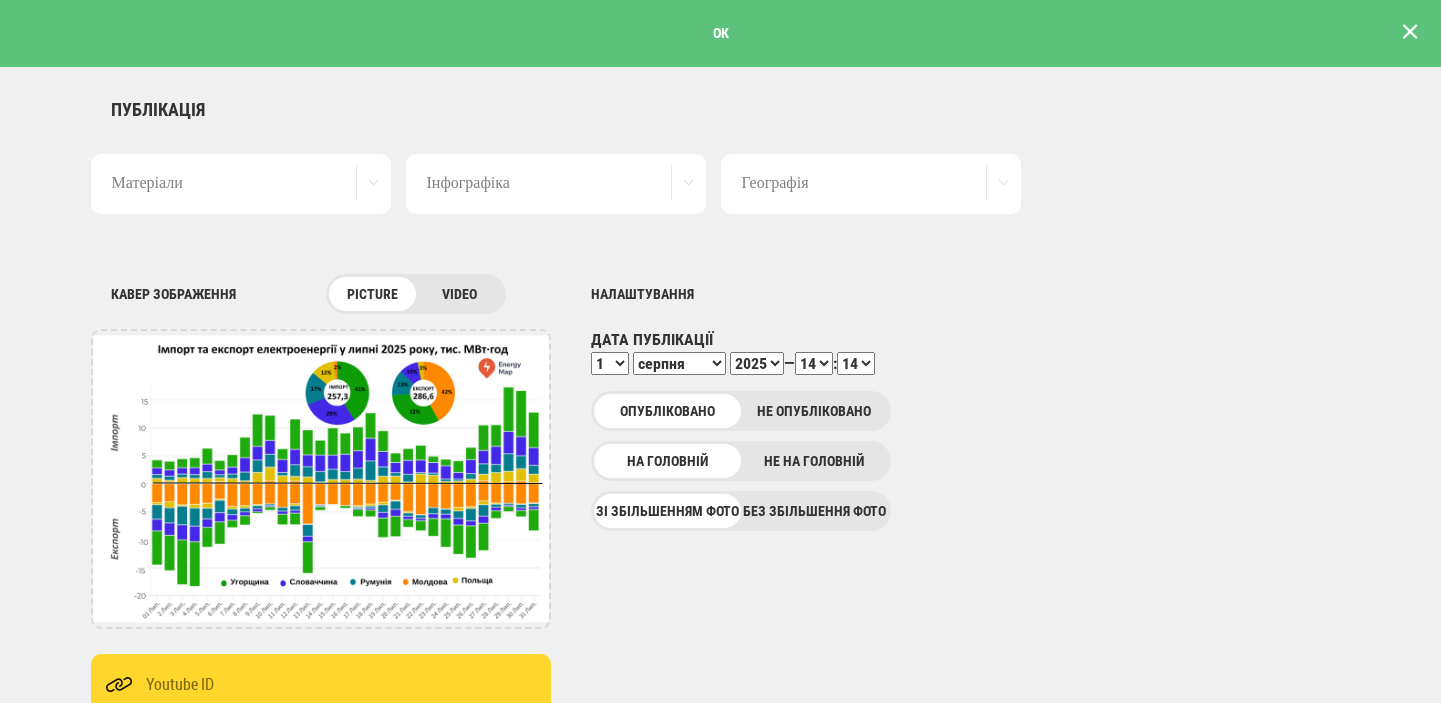 scroll, scrollTop: 0, scrollLeft: 0, axis: both 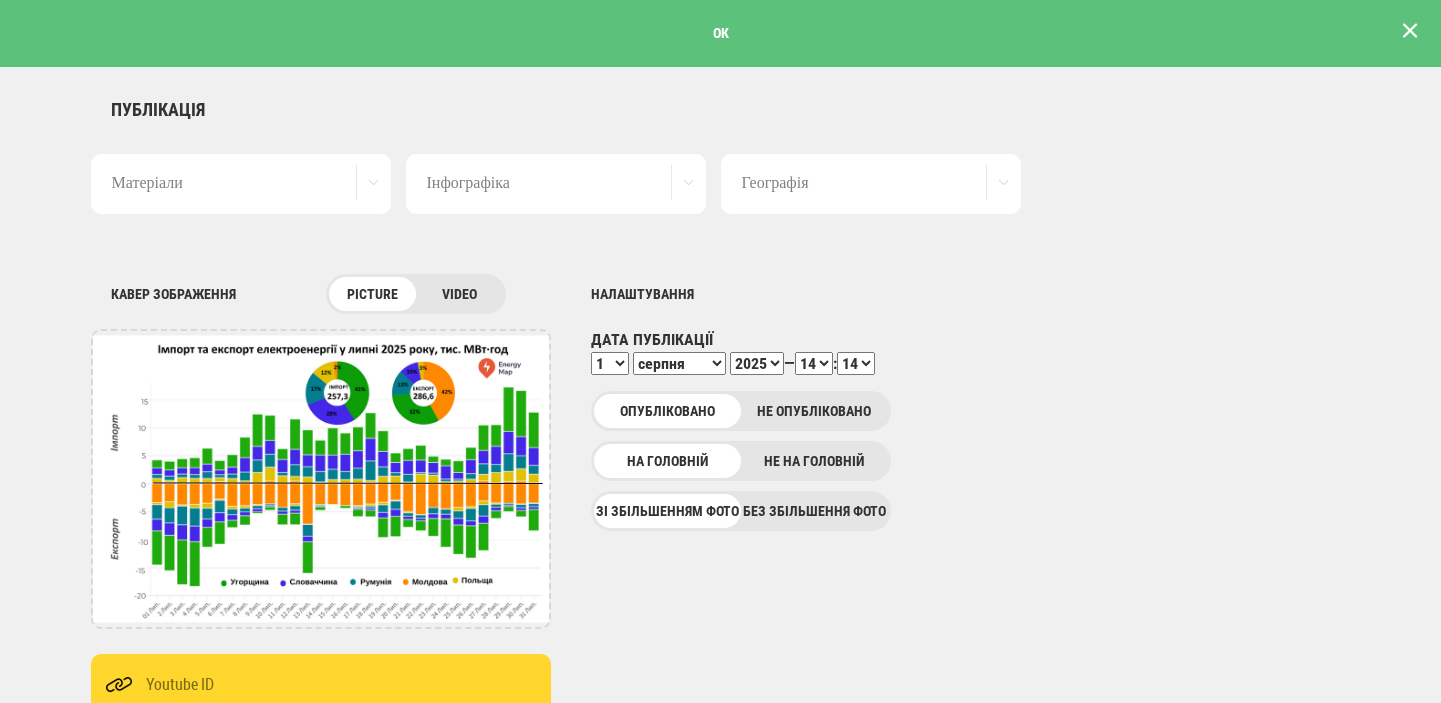 click at bounding box center [1410, 31] 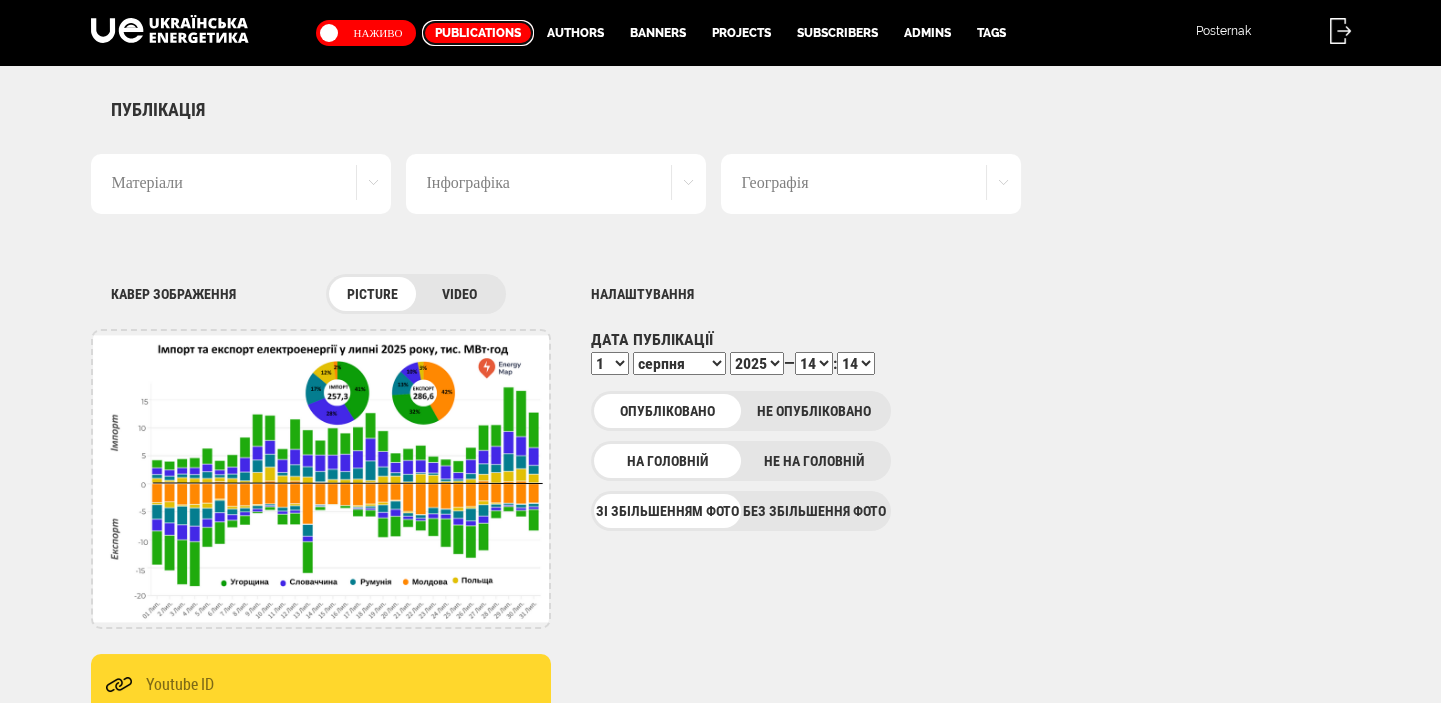 click on "Publications" at bounding box center [478, 33] 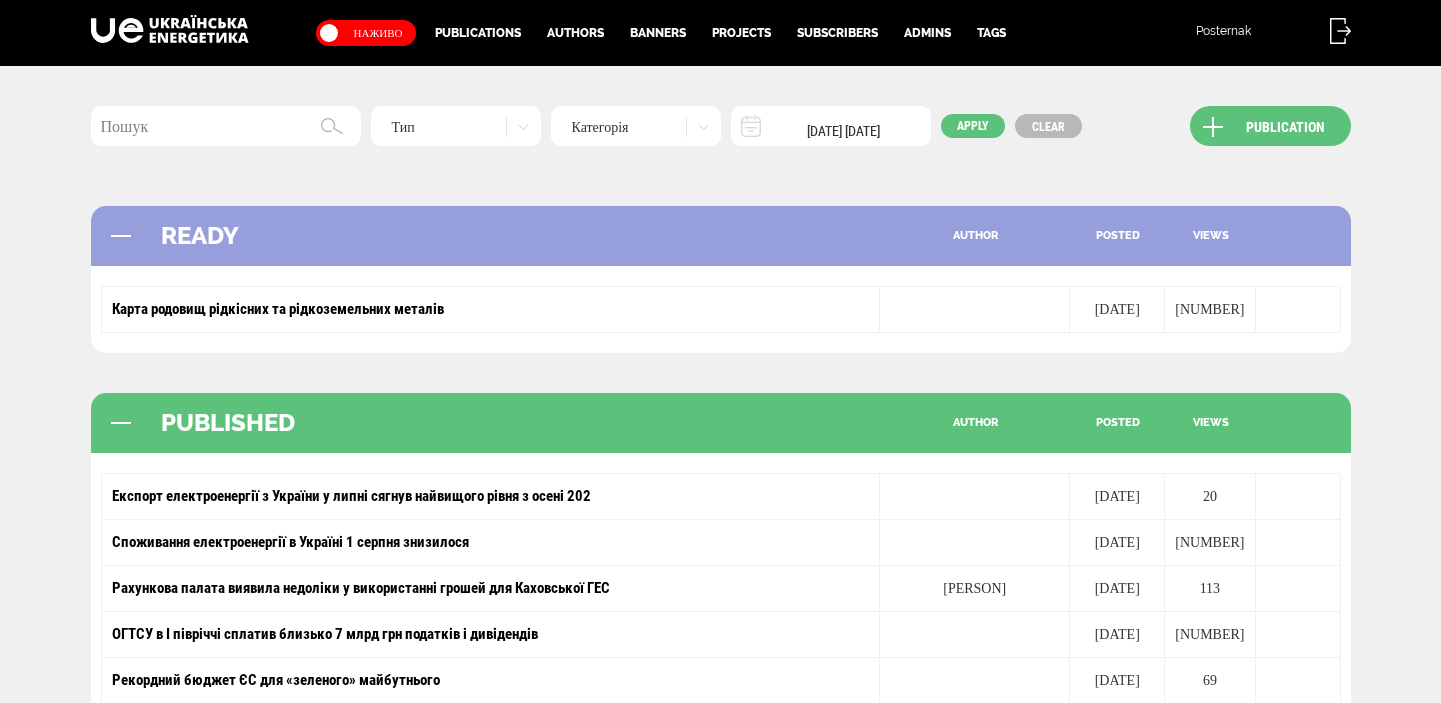 scroll, scrollTop: 0, scrollLeft: 0, axis: both 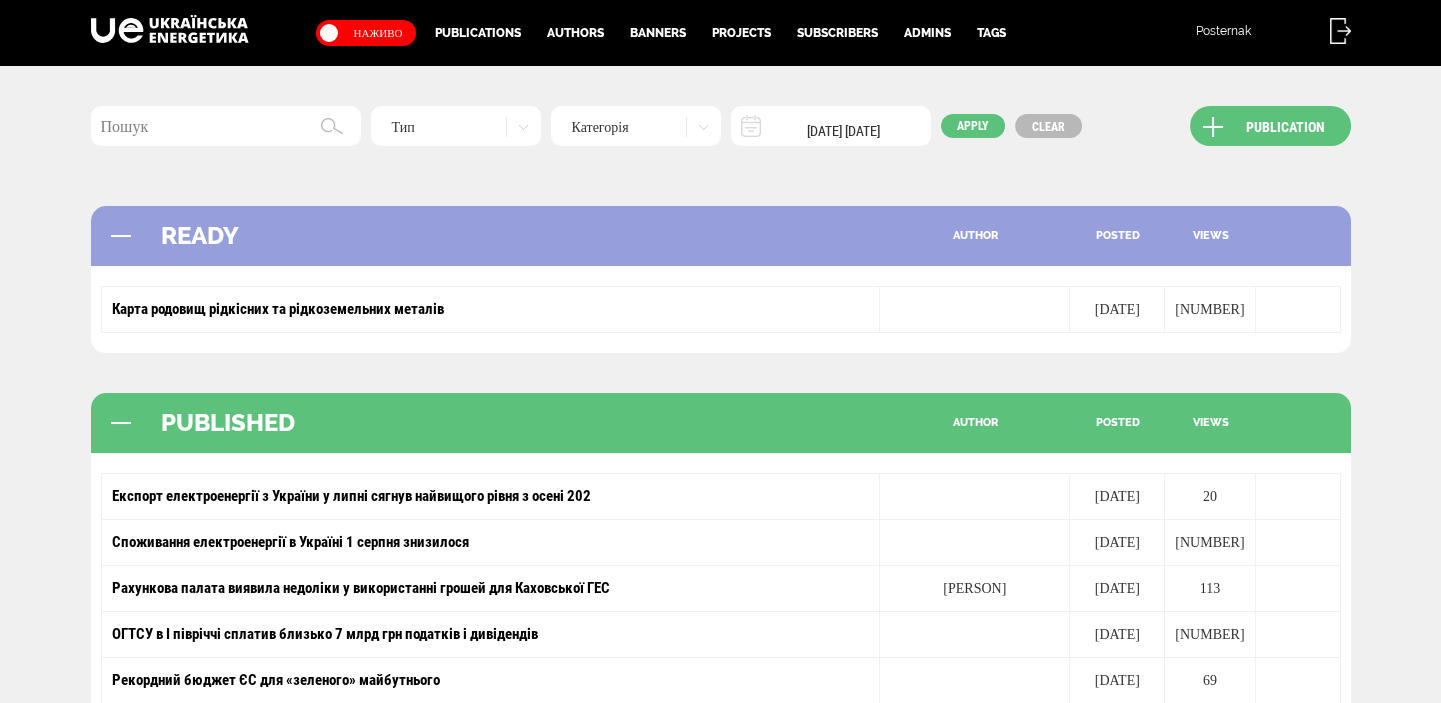 click on "Тип Новини Матеріали Мультимедіа Блог Документи Категорія Відео Фото Аналітика Розслідування Репортаж Анонси Спецтема Iнтерв’ю Інфографіка Аналітика Green Deal 03/07/2025 01/08/2025 Apply Clear Publication READY author posted views Карта родовищ рідкісних та рідкоземельних металів 21.12.2021 16432 PUBLISHED author posted views Експорт електроенергії з України у липні сягнув найвищого рівня з осені 202 01.08.2025 20 Споживання електроенергії в Україні 1 серпня знизилося 01.08.2025 132 Рахункова палата виявила недоліки у використанні грошей для Каховської ГЕС Надія Зінченко 01.08.2025 113 01.08.2025 127 31.07.2025 69 31.07.2025 78 31.07.2025 212 31.07.2025" at bounding box center (720, 655) 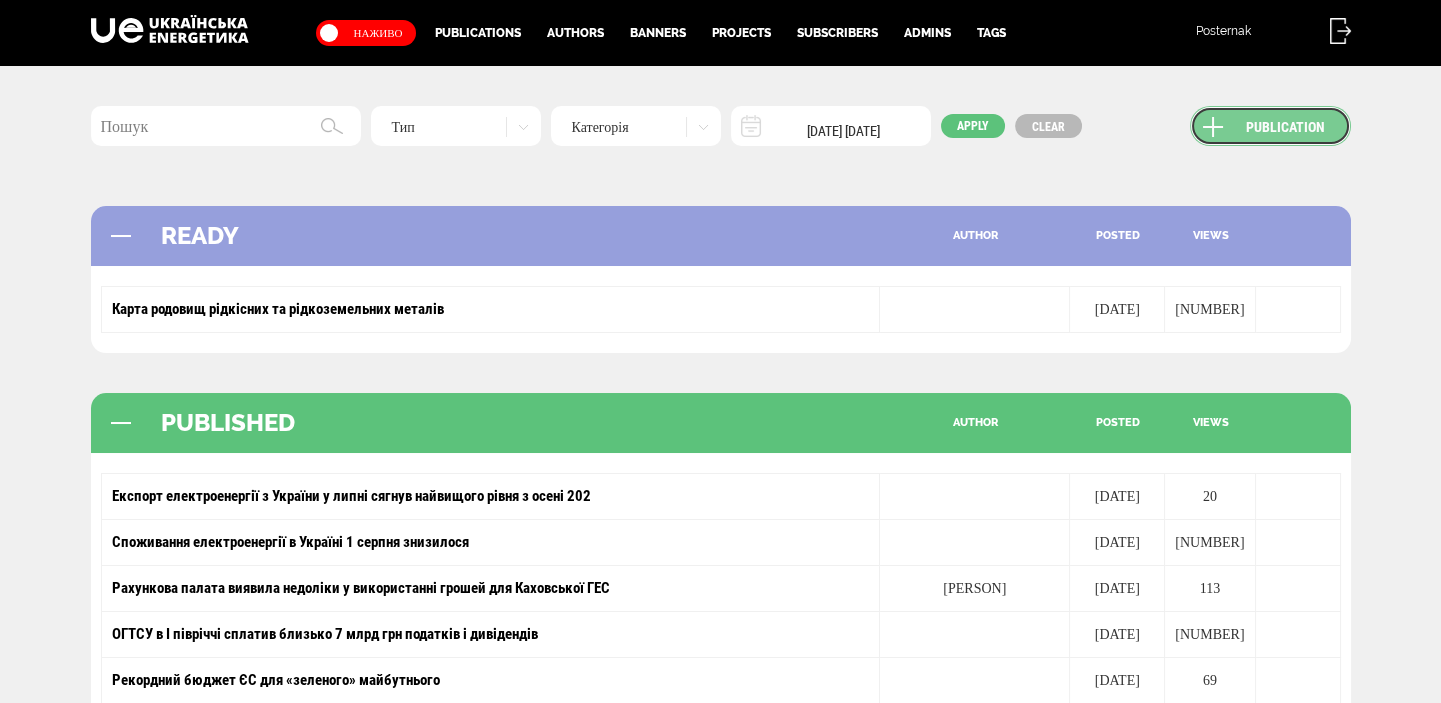 click on "Publication" at bounding box center (1270, 126) 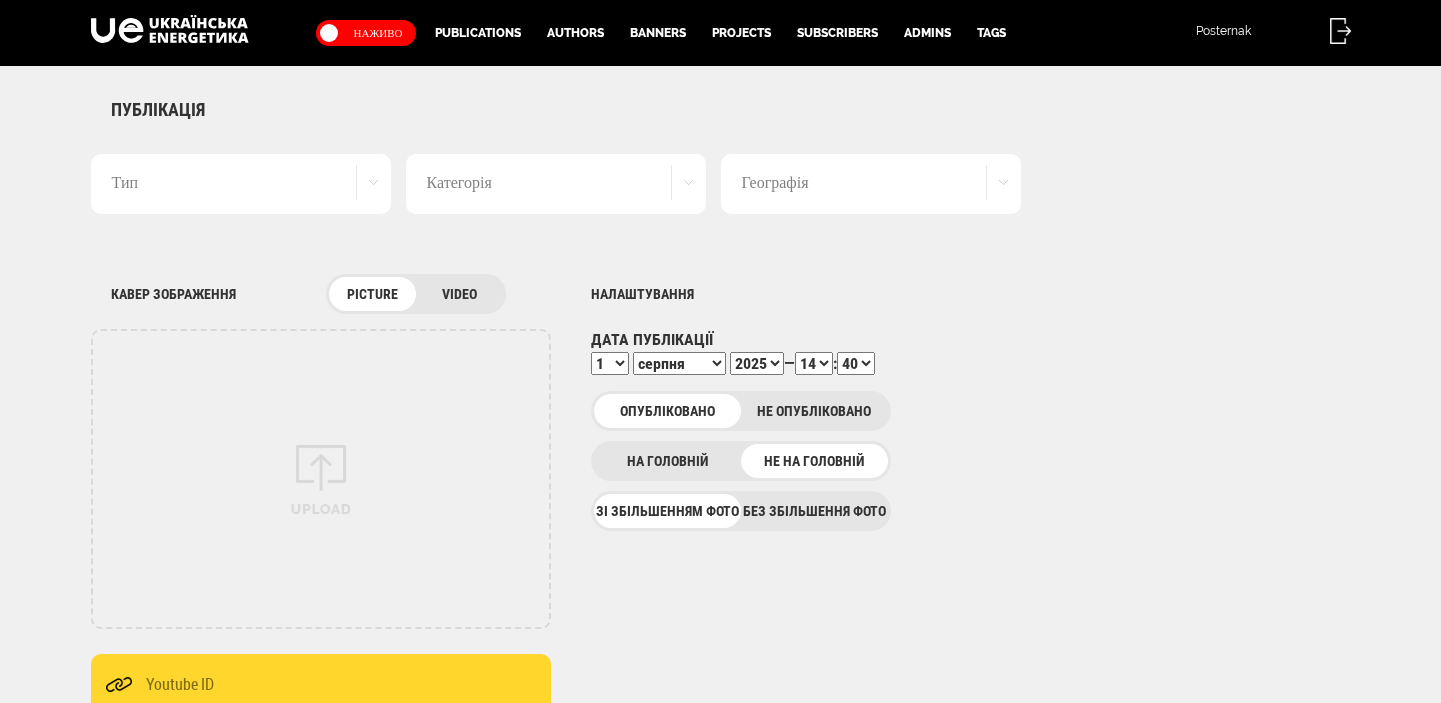 scroll, scrollTop: 0, scrollLeft: 0, axis: both 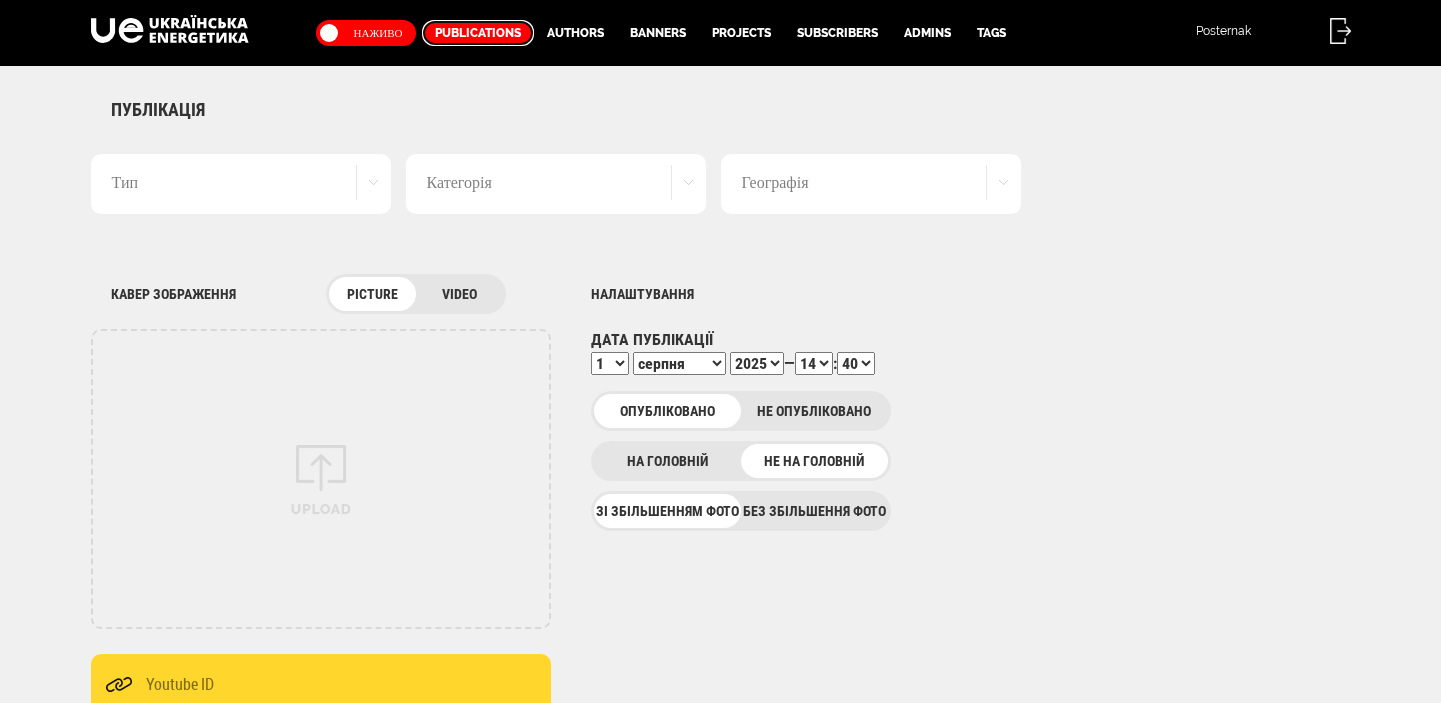 click on "Publications" at bounding box center [478, 33] 